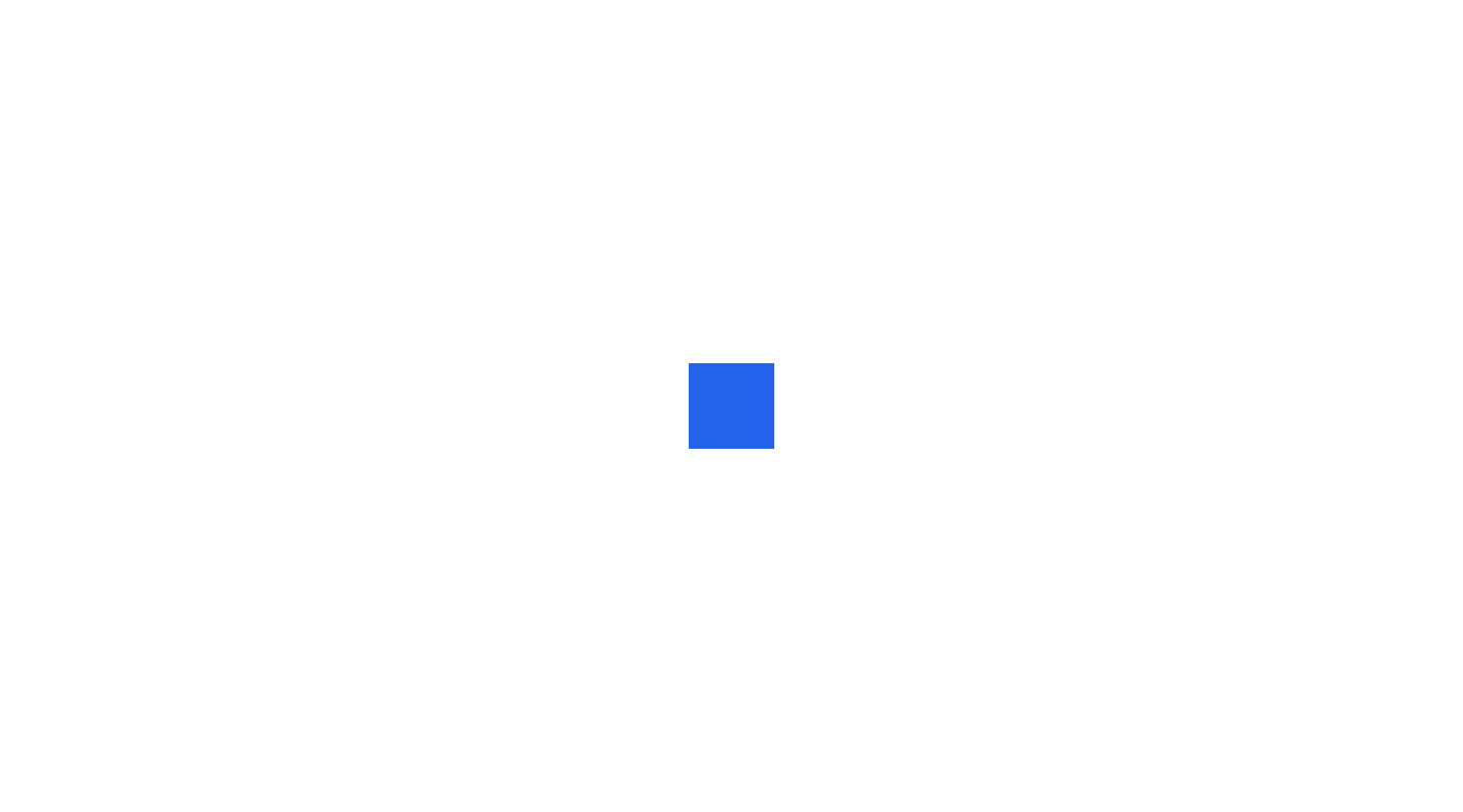scroll, scrollTop: 0, scrollLeft: 0, axis: both 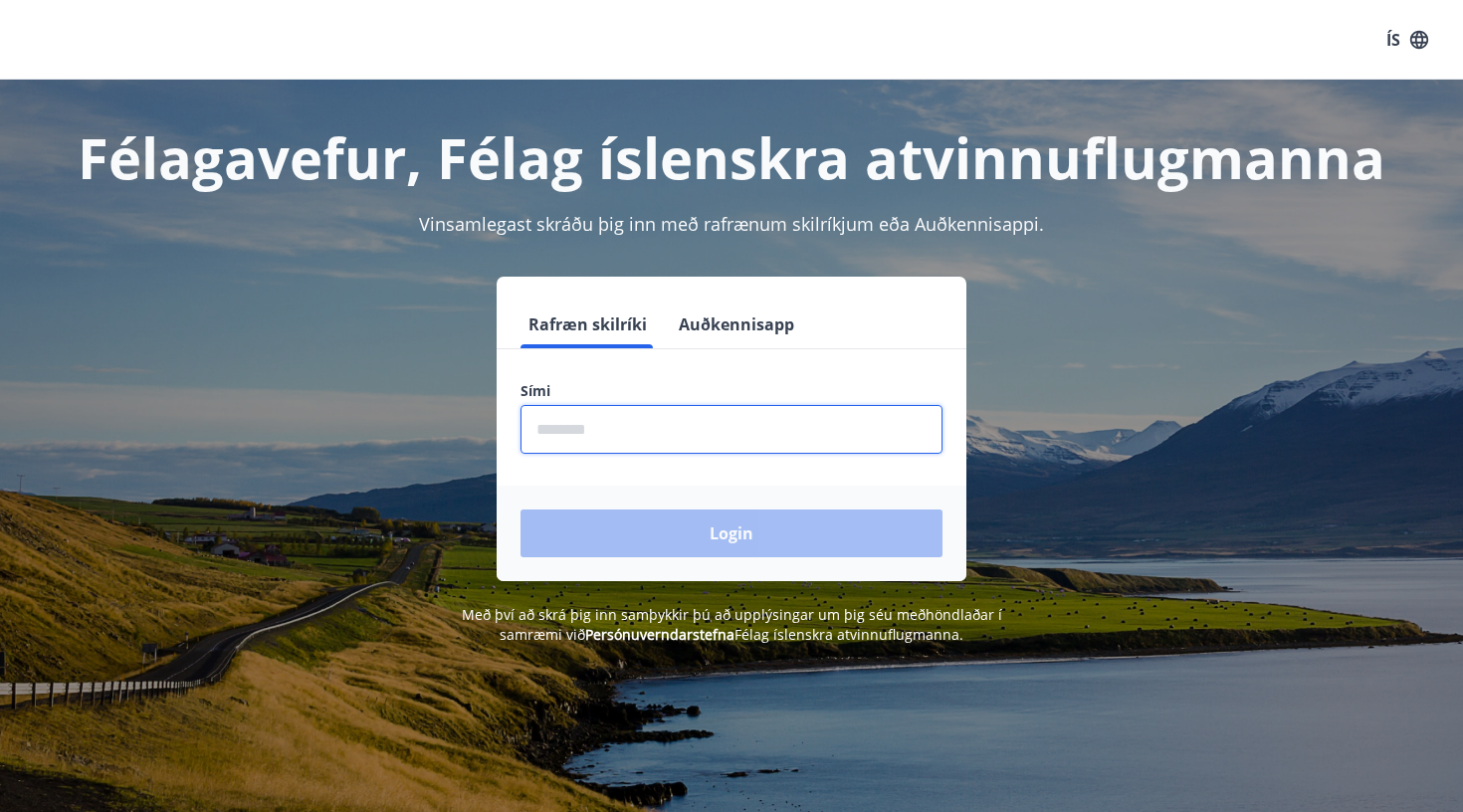 click at bounding box center (732, 429) 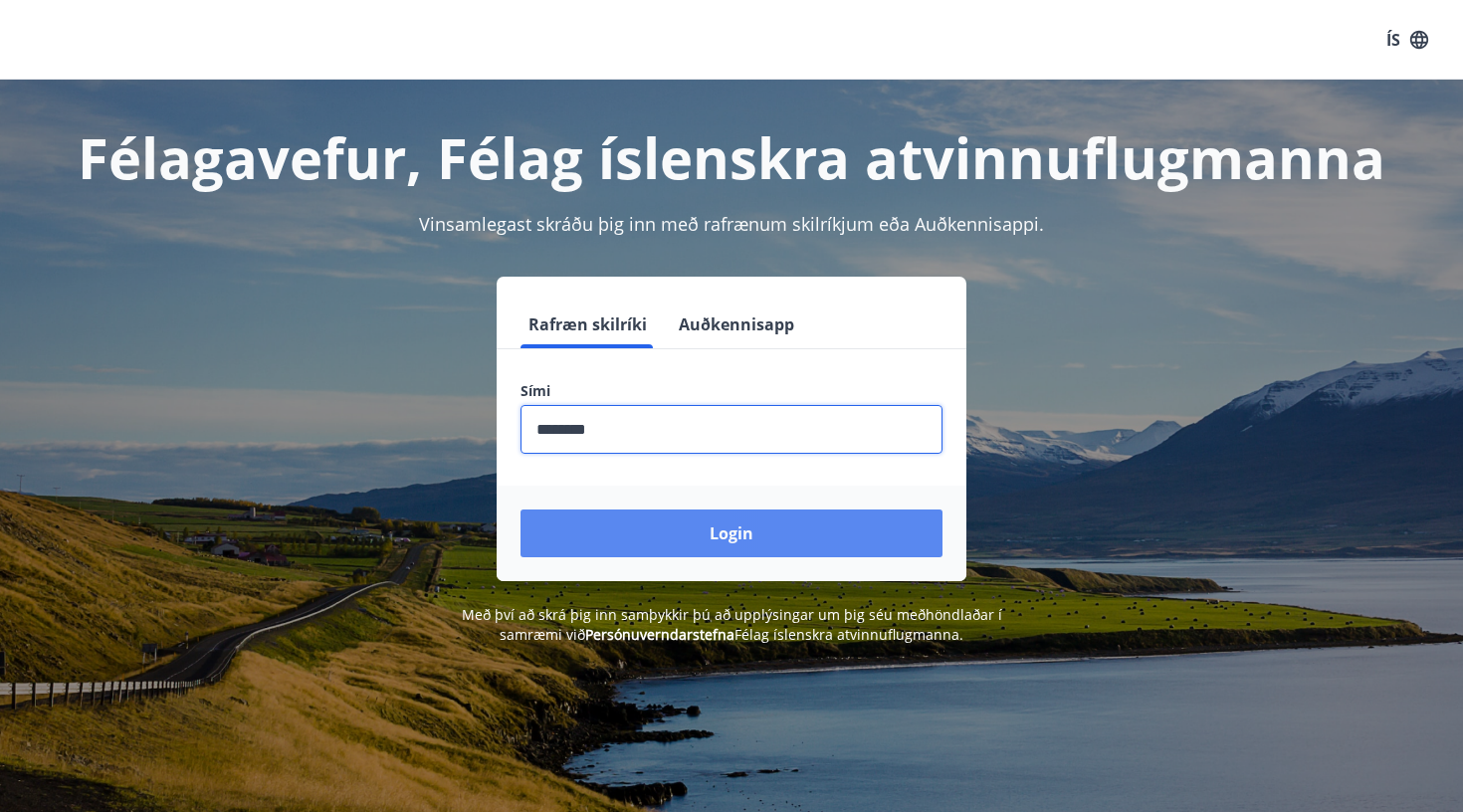 type on "********" 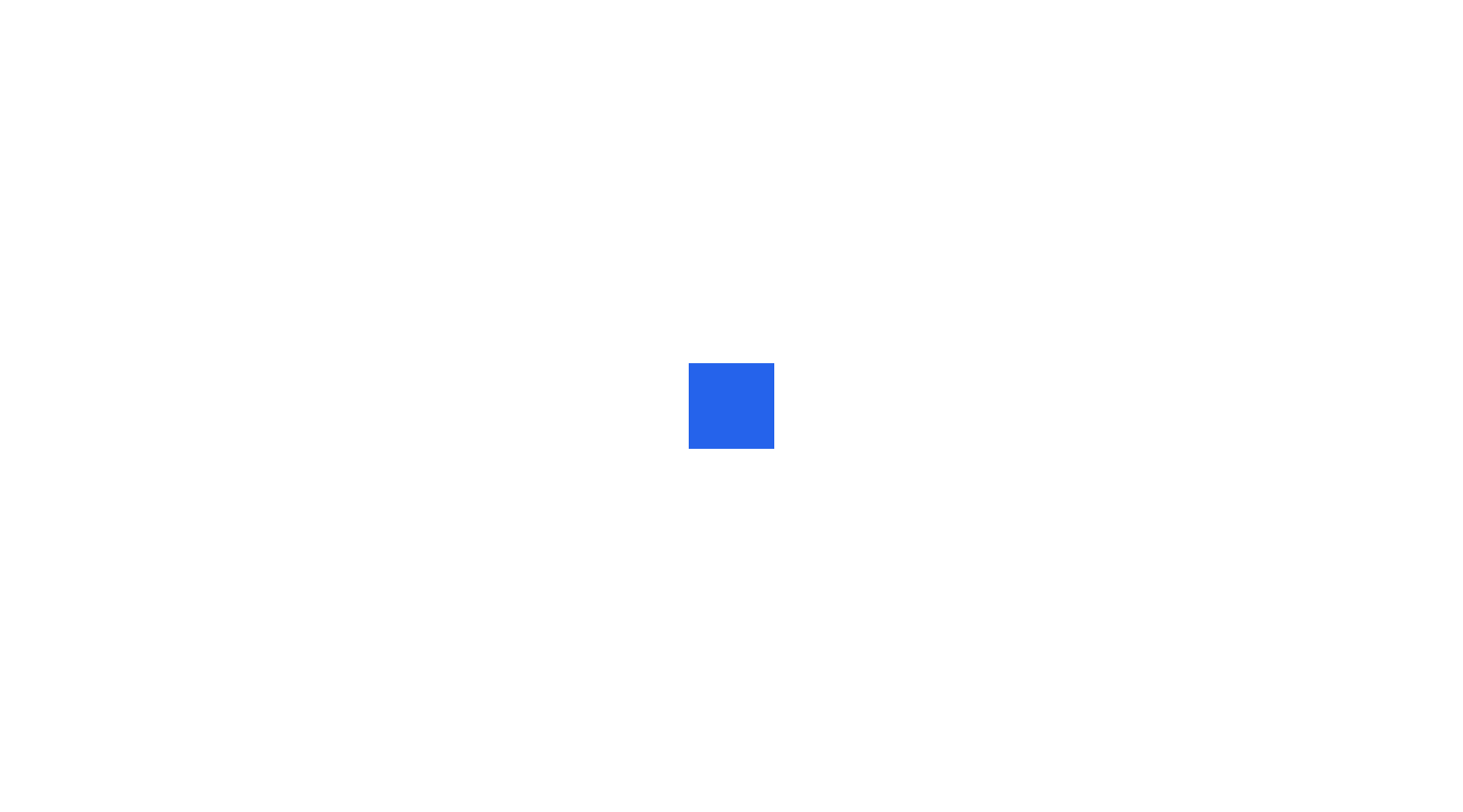 scroll, scrollTop: 0, scrollLeft: 0, axis: both 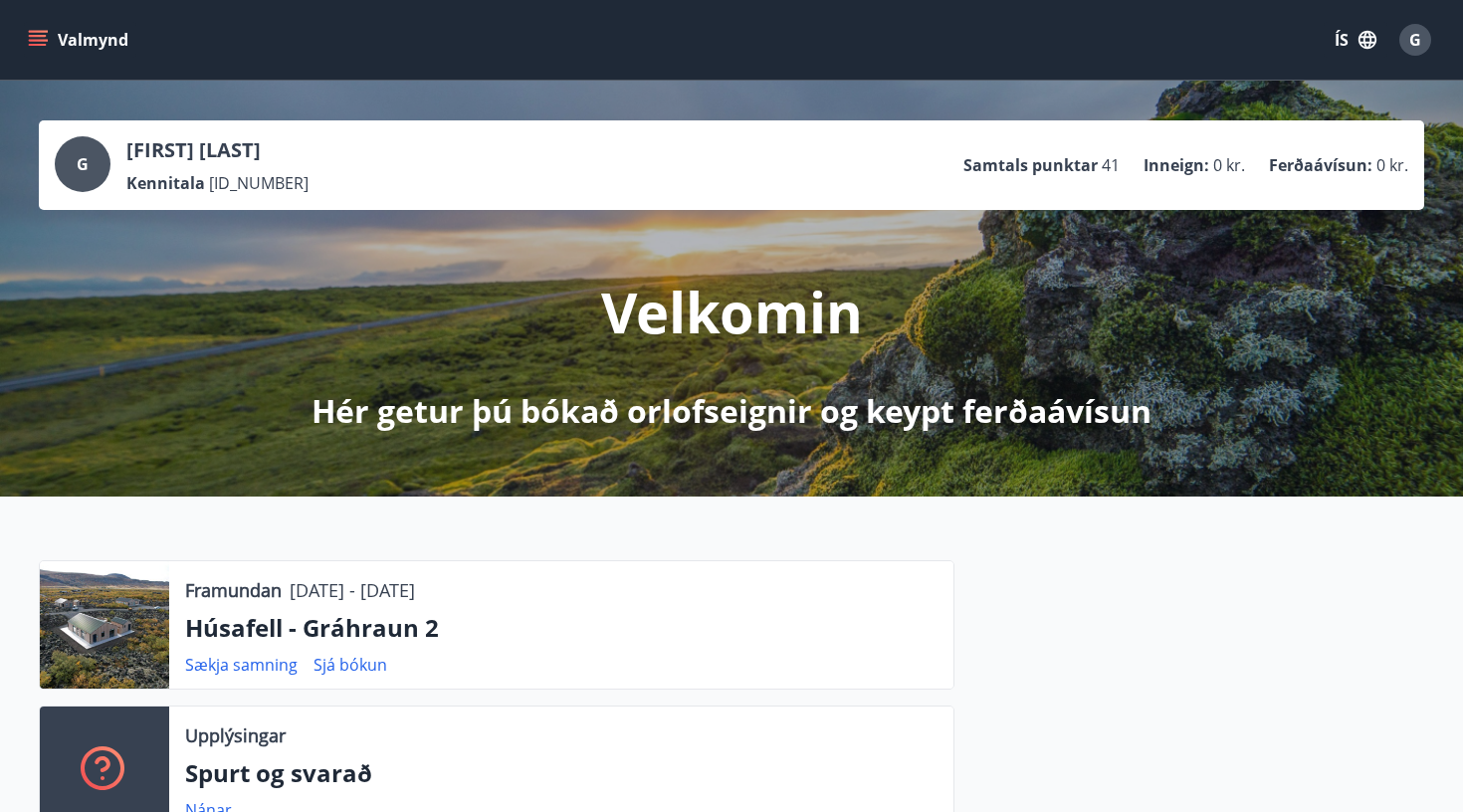 click on "Valmynd" at bounding box center [80, 40] 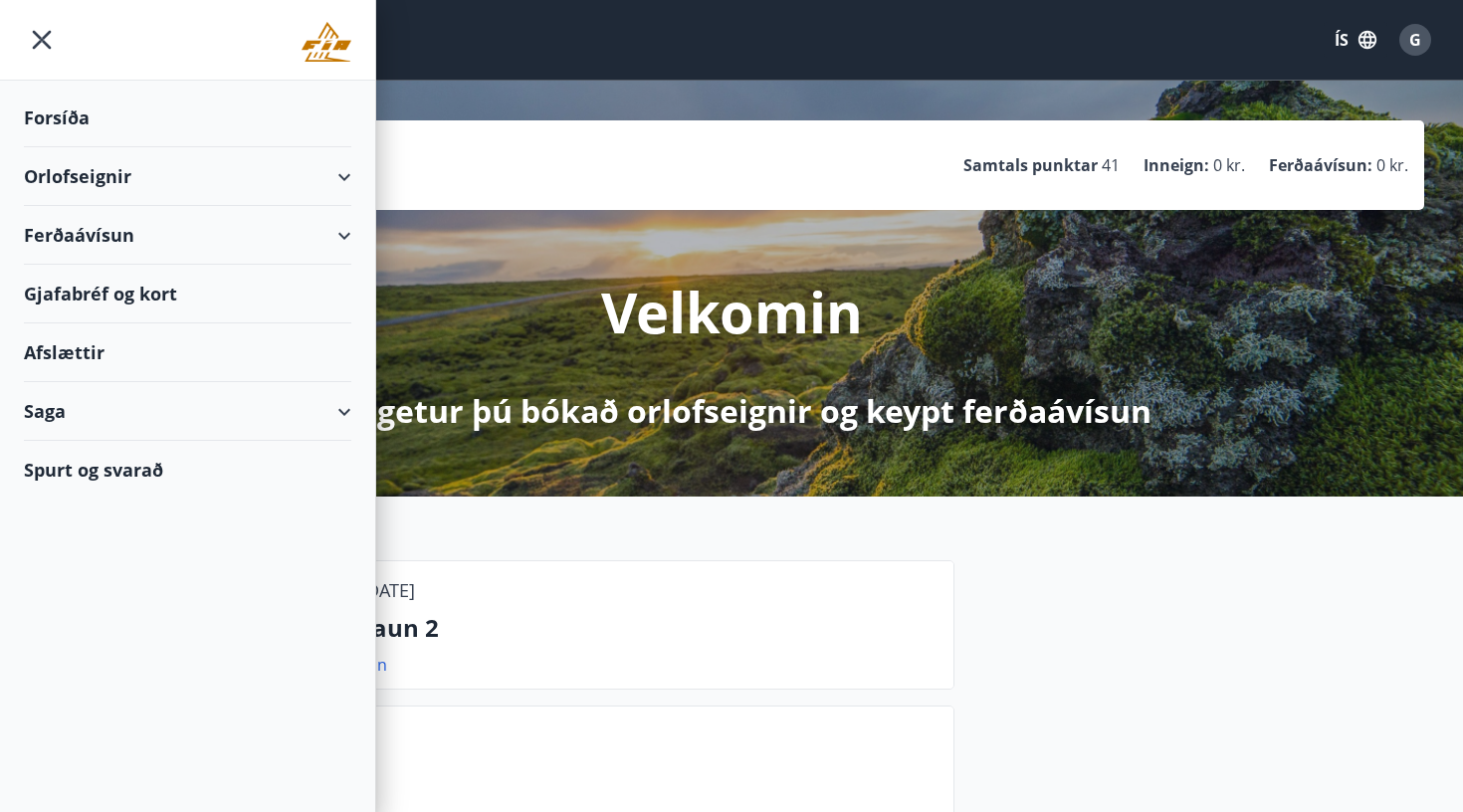 click on "Orlofseignir" at bounding box center (187, 176) 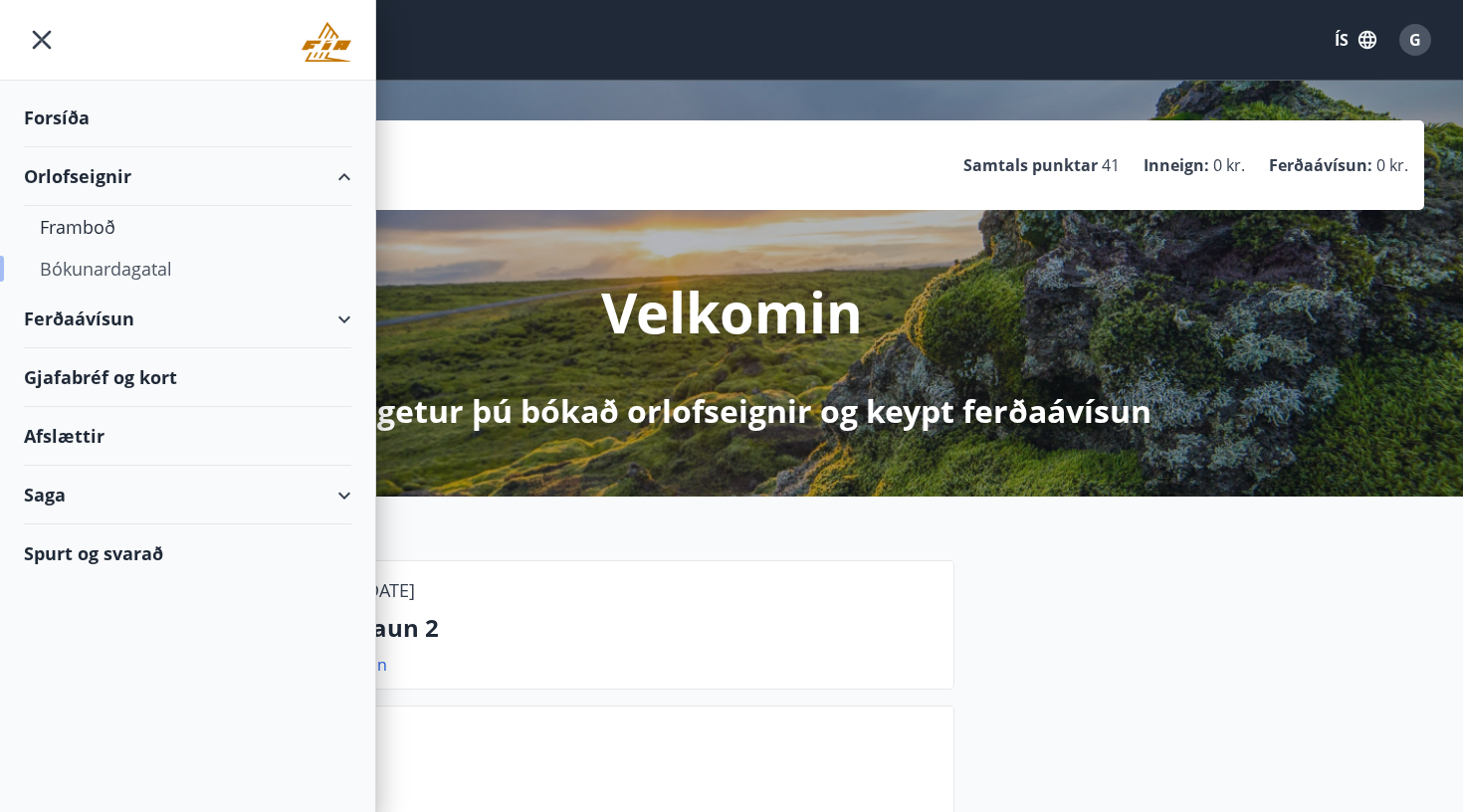 click on "Bókunardagatal" at bounding box center (187, 269) 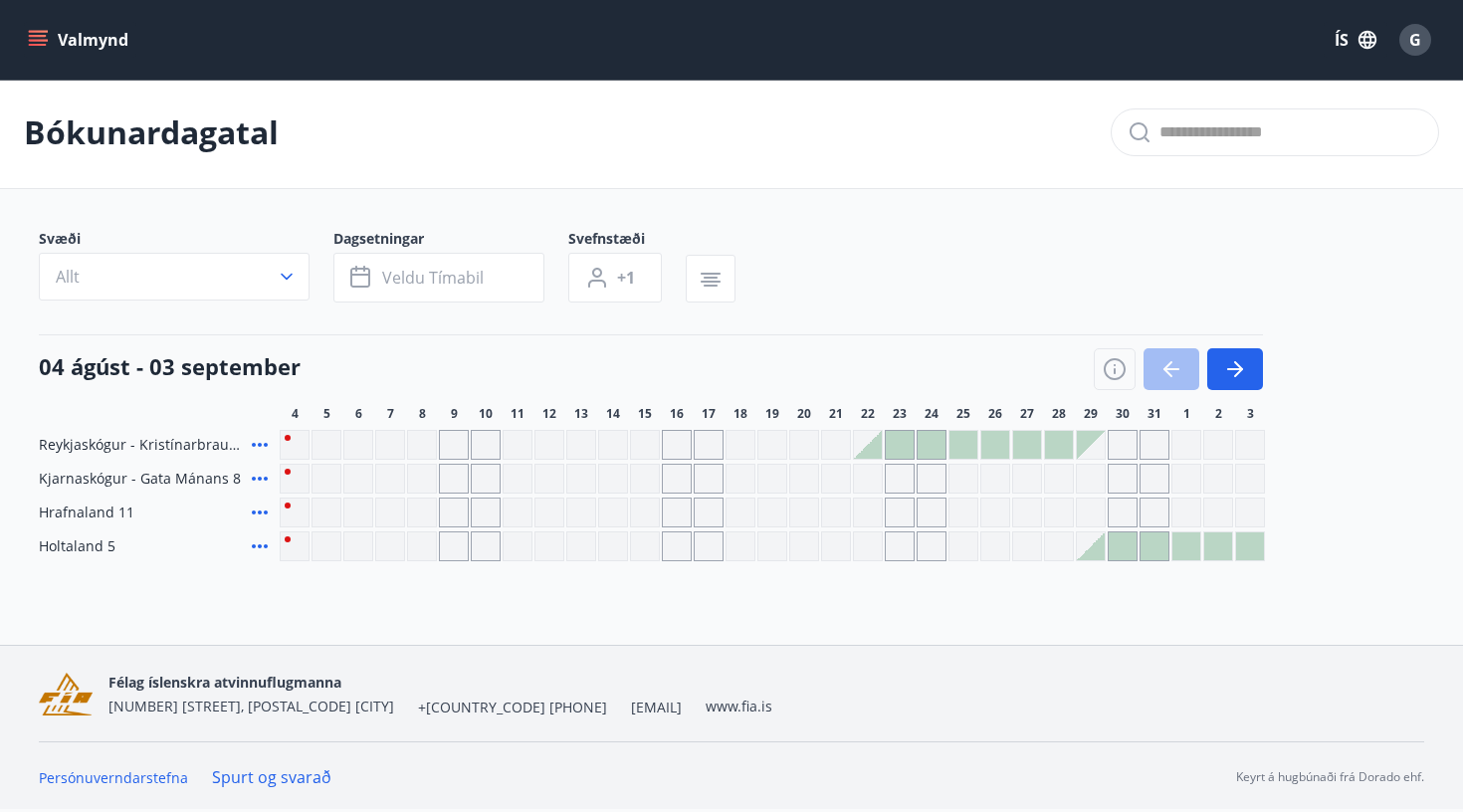 scroll, scrollTop: 3, scrollLeft: 0, axis: vertical 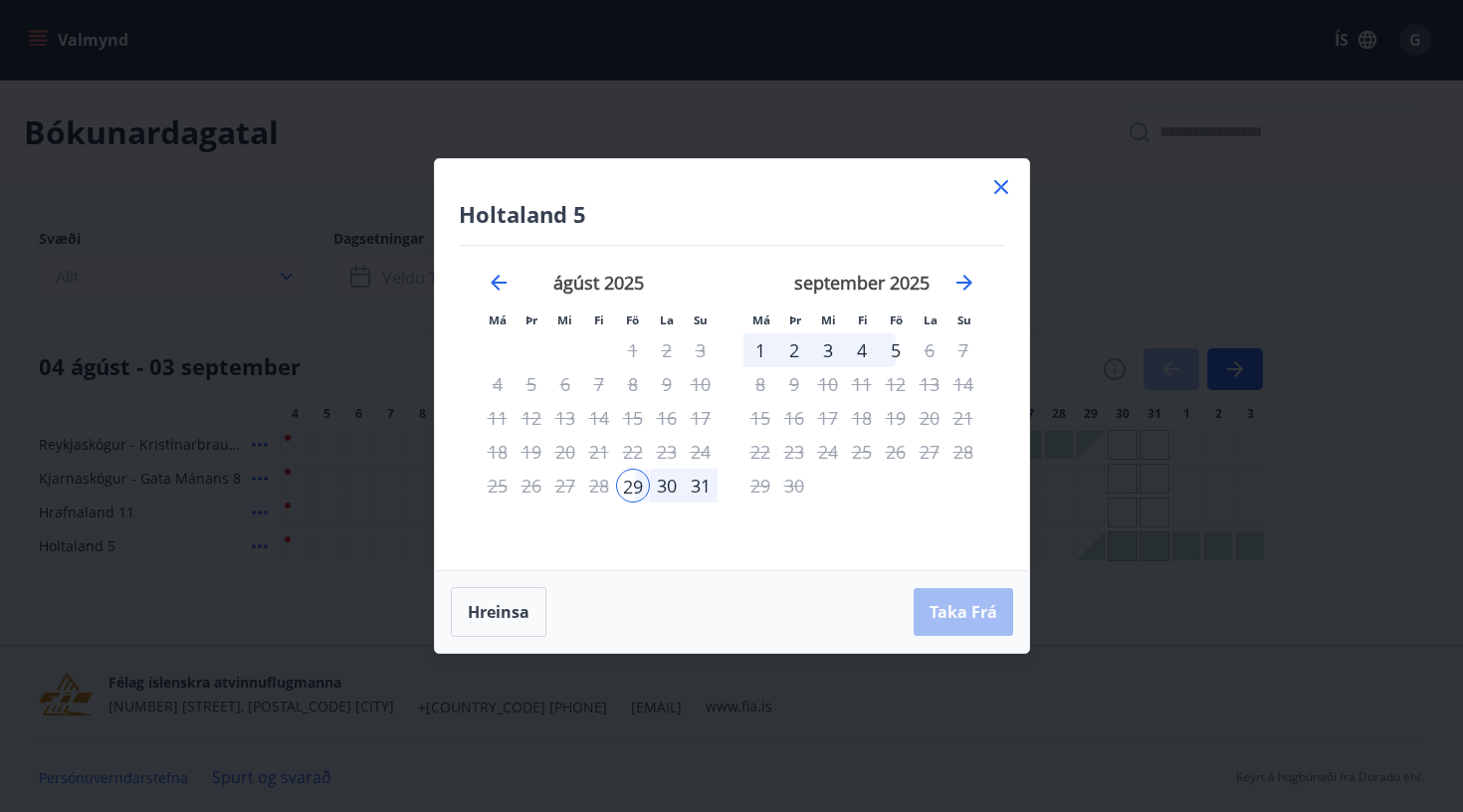 click 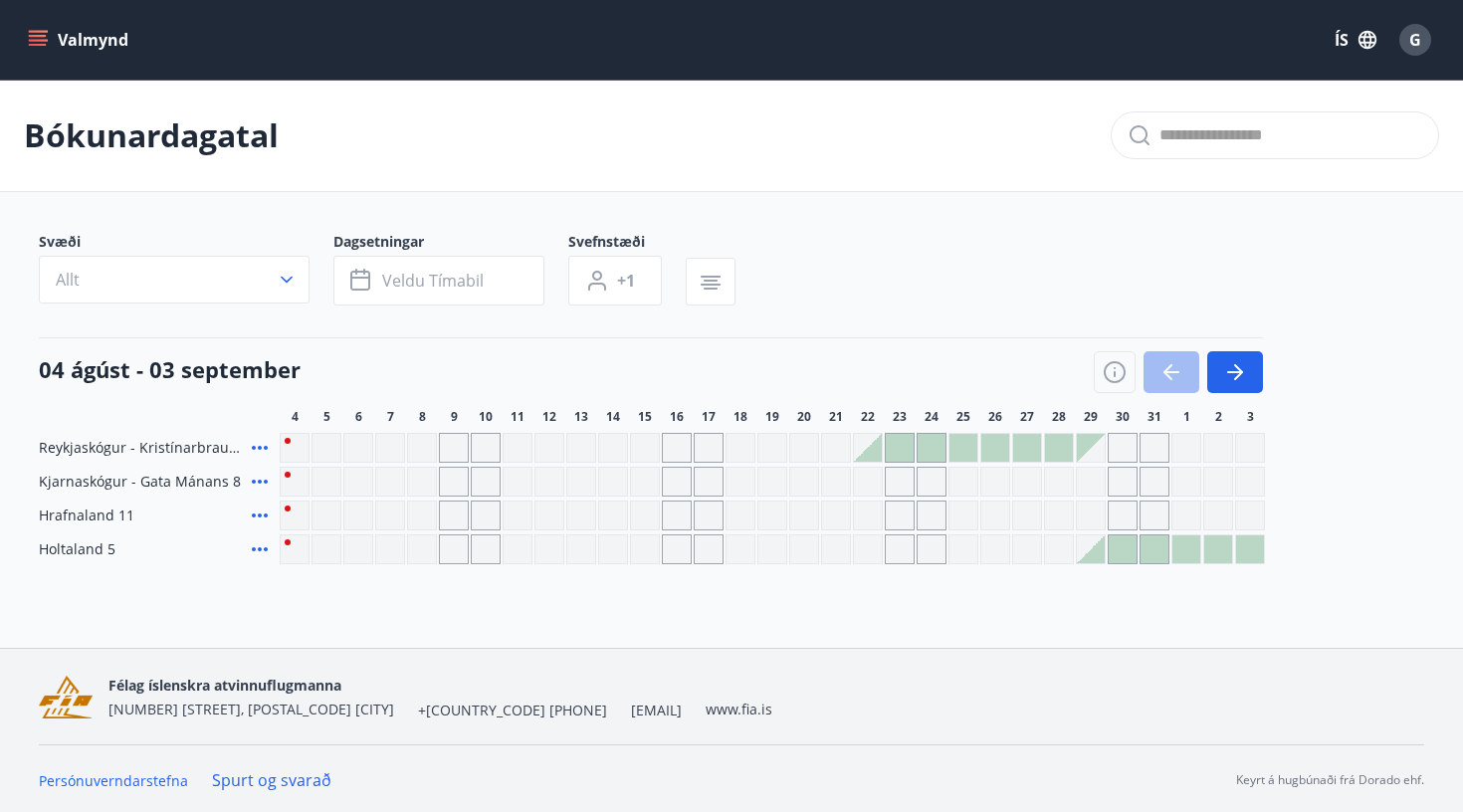 scroll, scrollTop: 0, scrollLeft: 0, axis: both 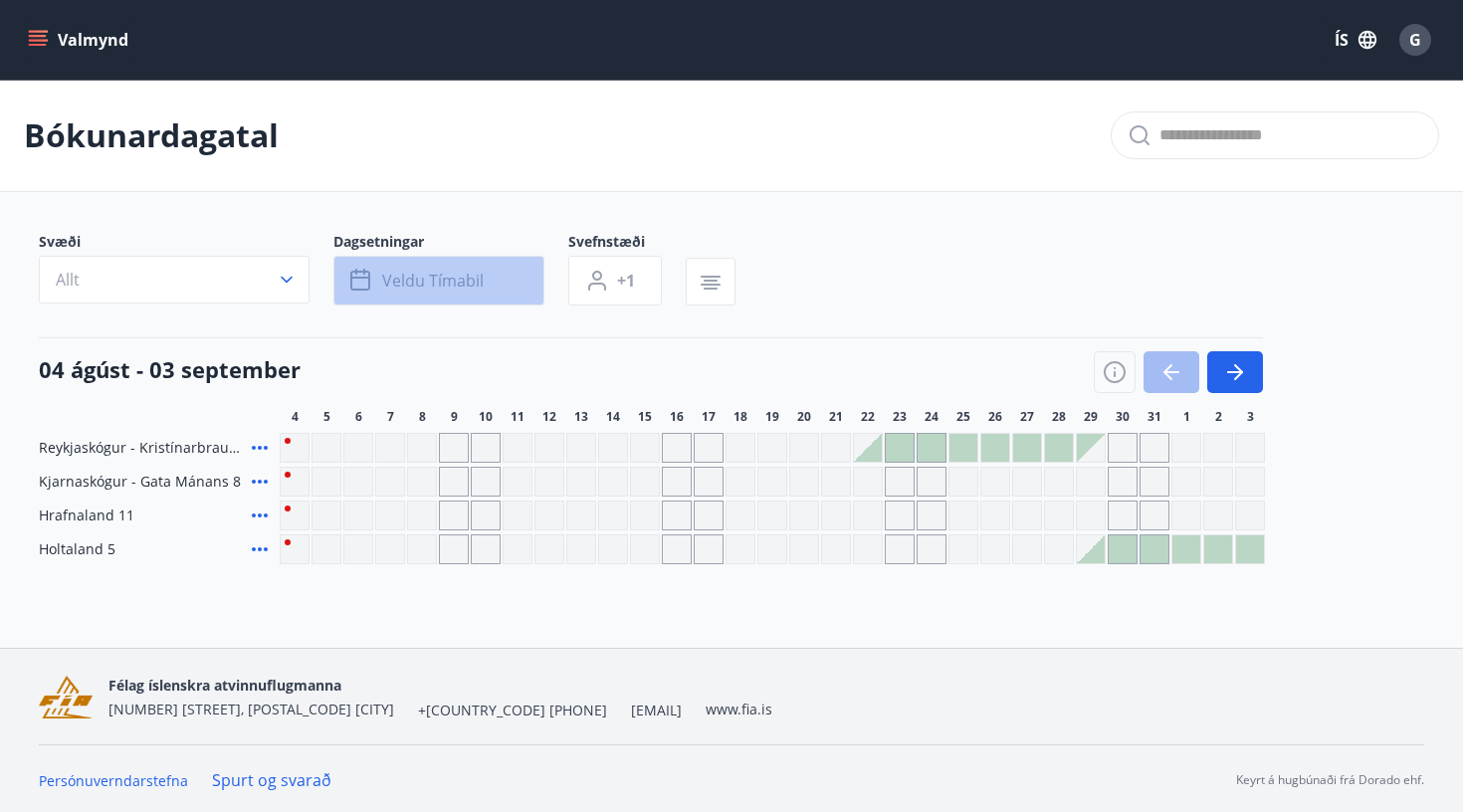 click on "Veldu tímabil" at bounding box center (433, 281) 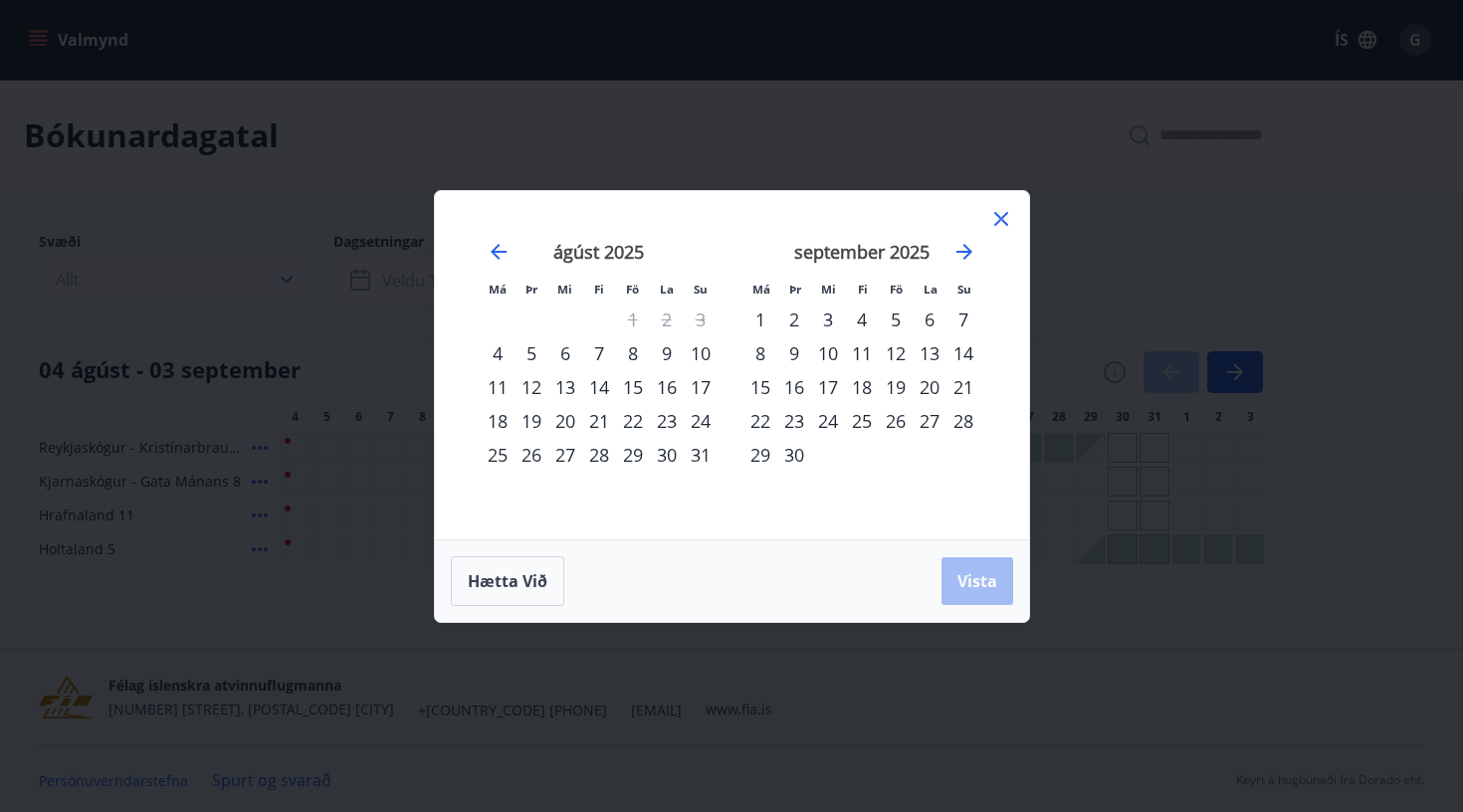 click on "4" at bounding box center [498, 353] 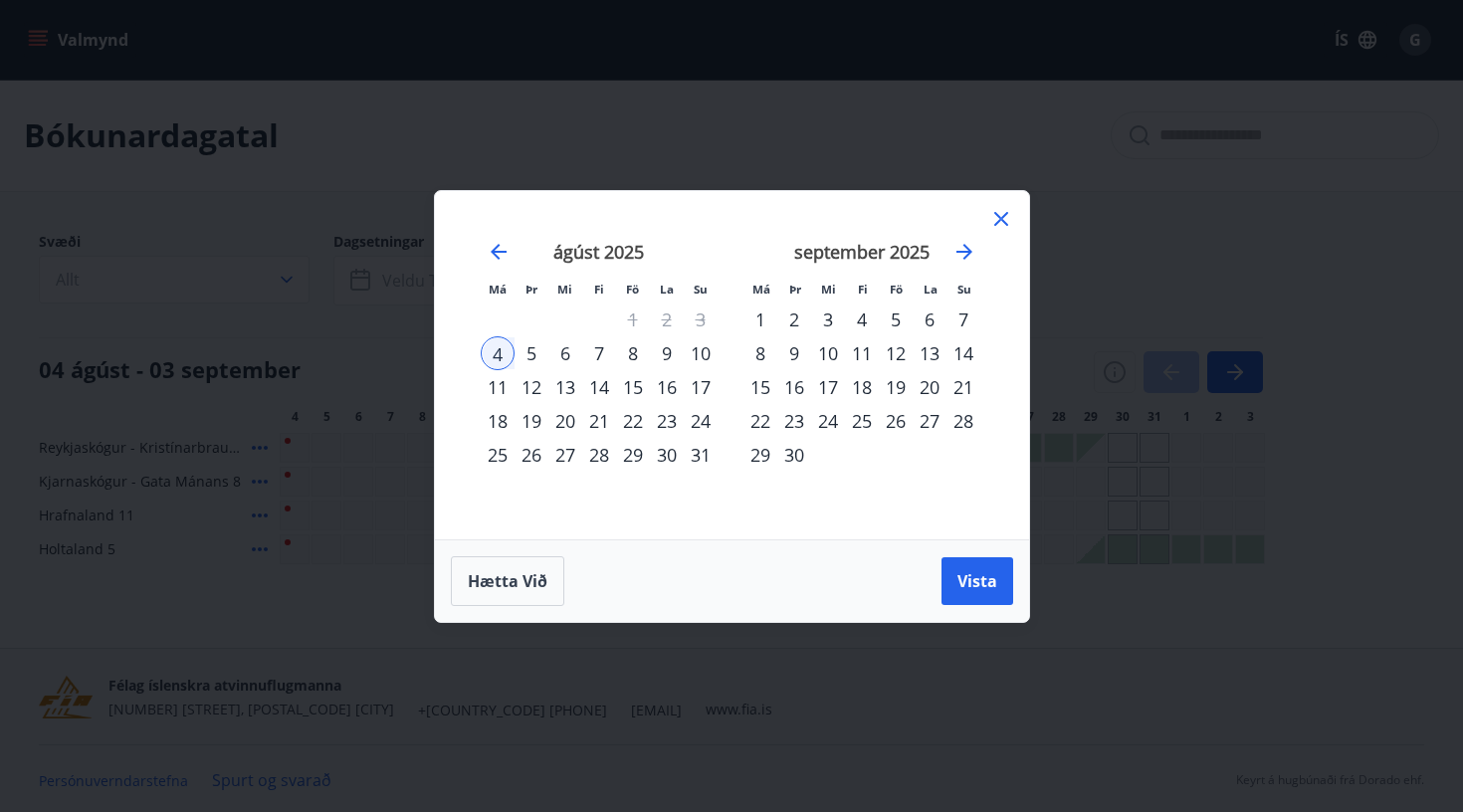 click on "10" at bounding box center [701, 353] 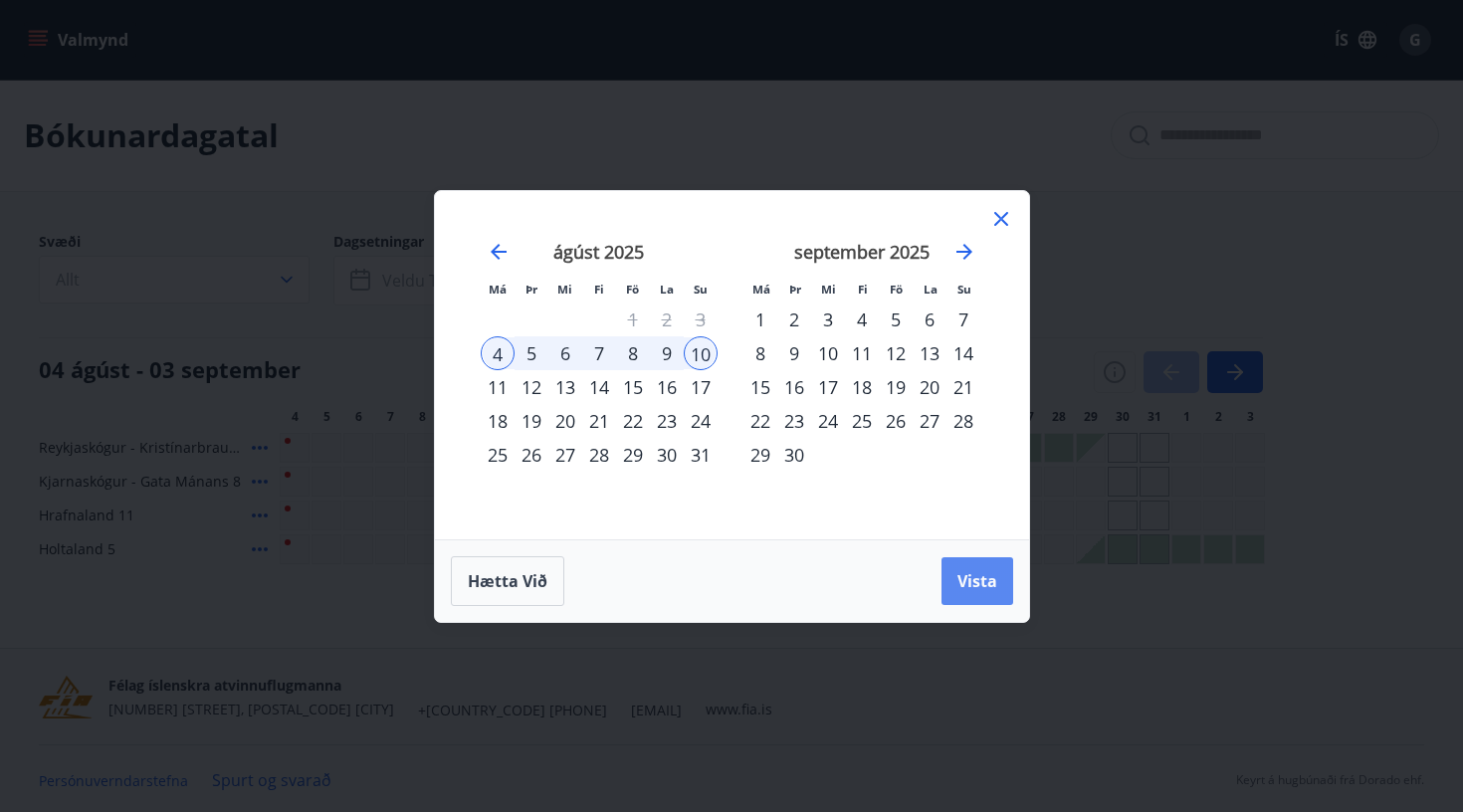 click on "Vista" at bounding box center [977, 581] 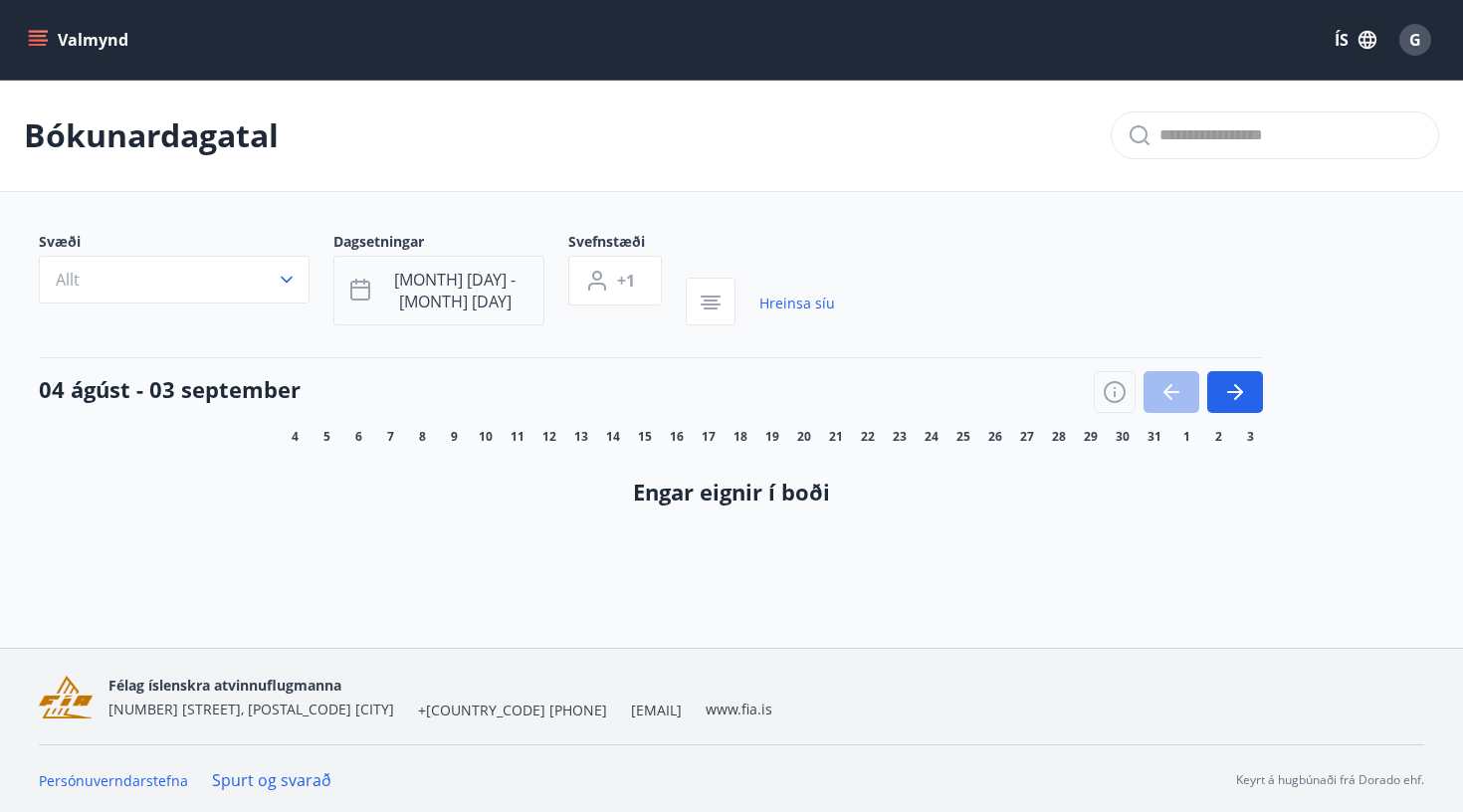 click on "[MONTH] [DAY] - [MONTH] [DAY]" at bounding box center (439, 291) 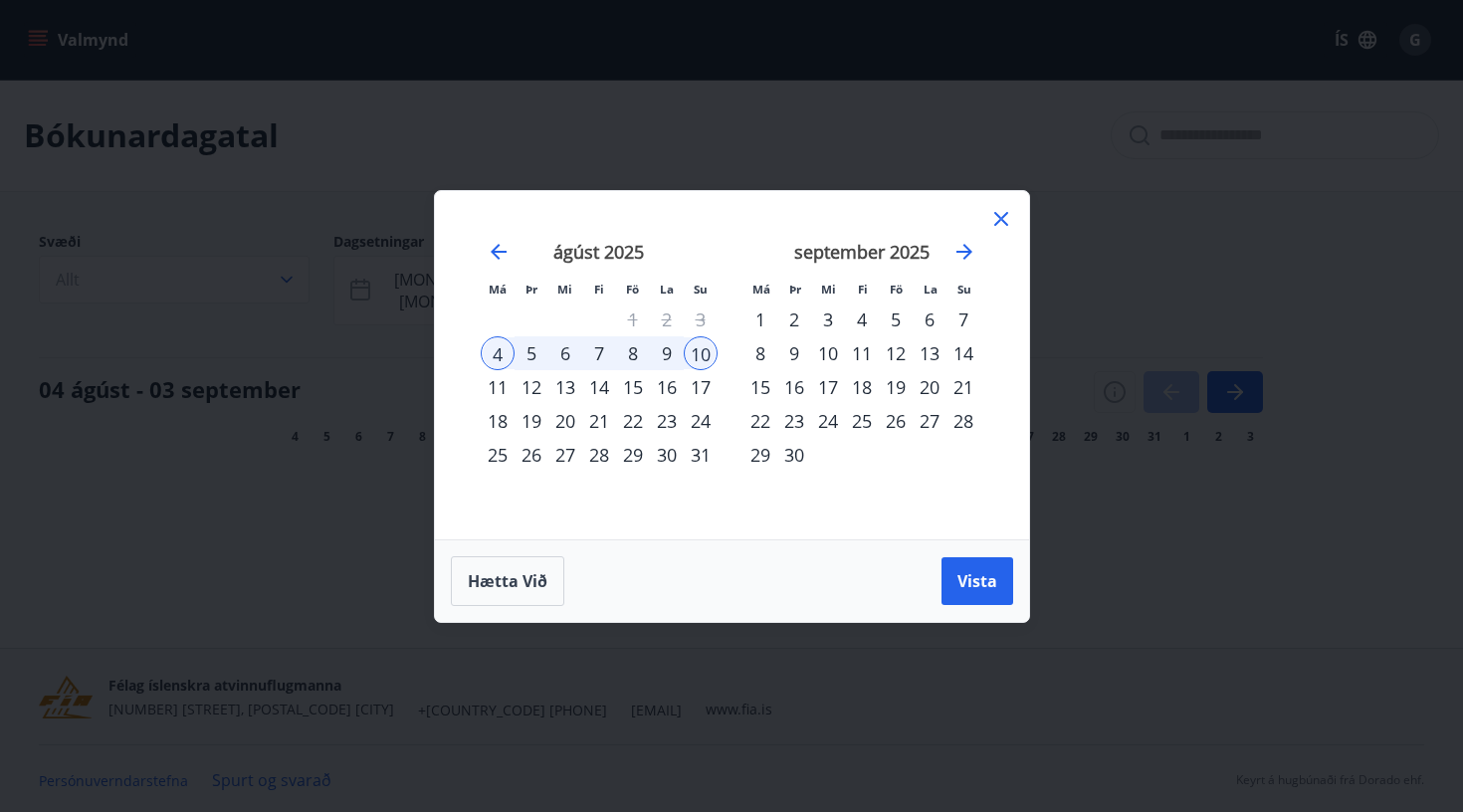 click on "6" at bounding box center [565, 353] 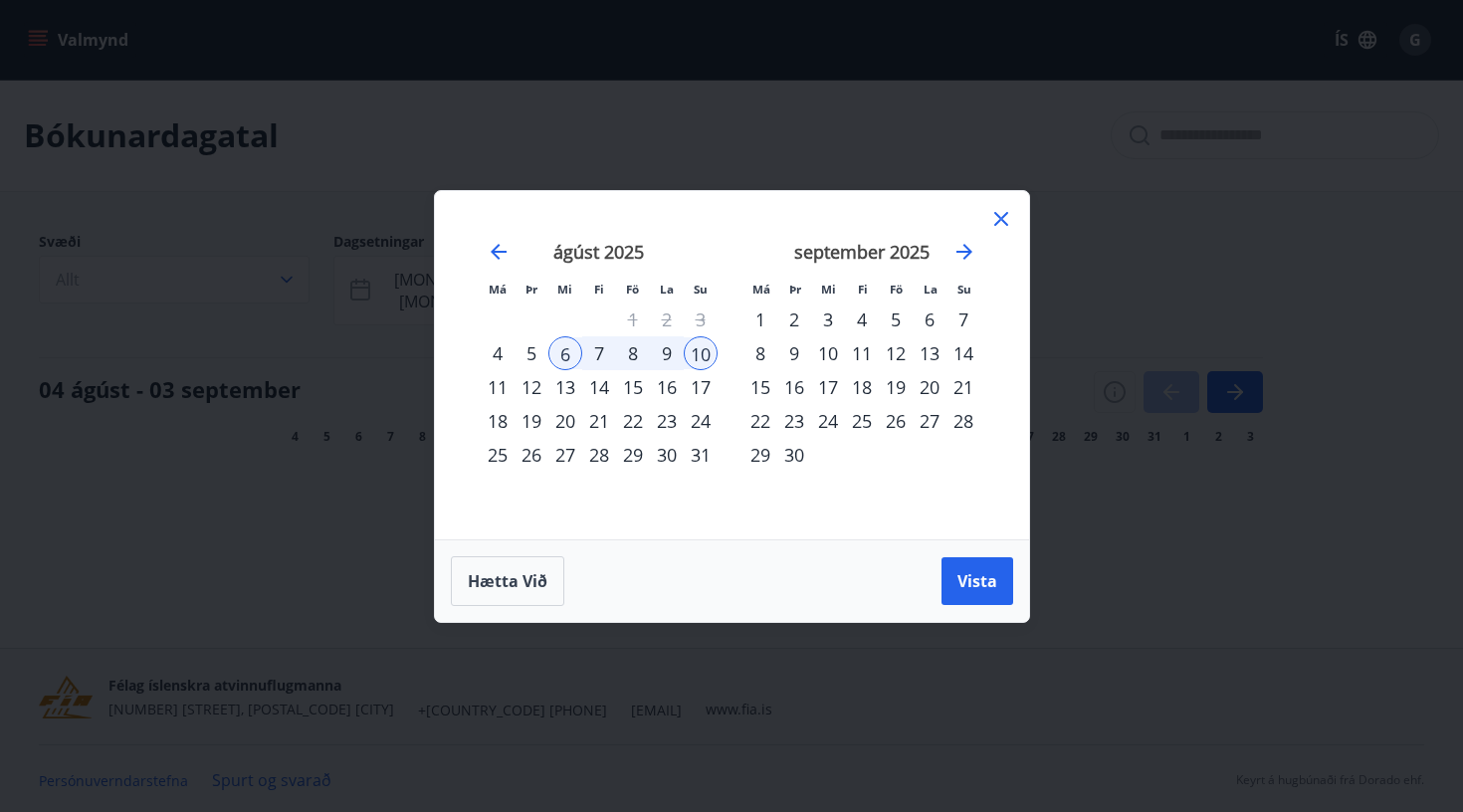 click on "4" at bounding box center [498, 353] 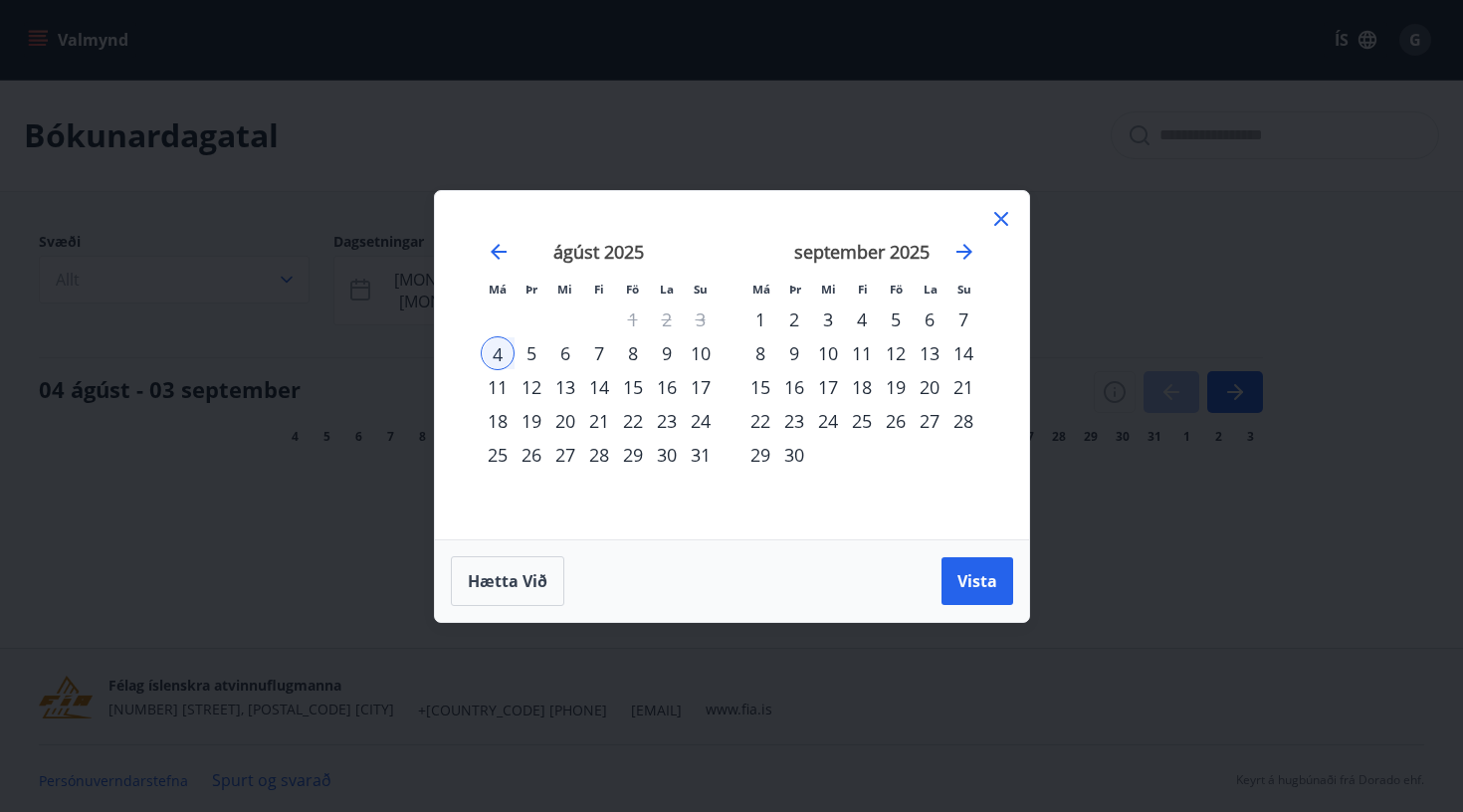 click on "6" at bounding box center (565, 353) 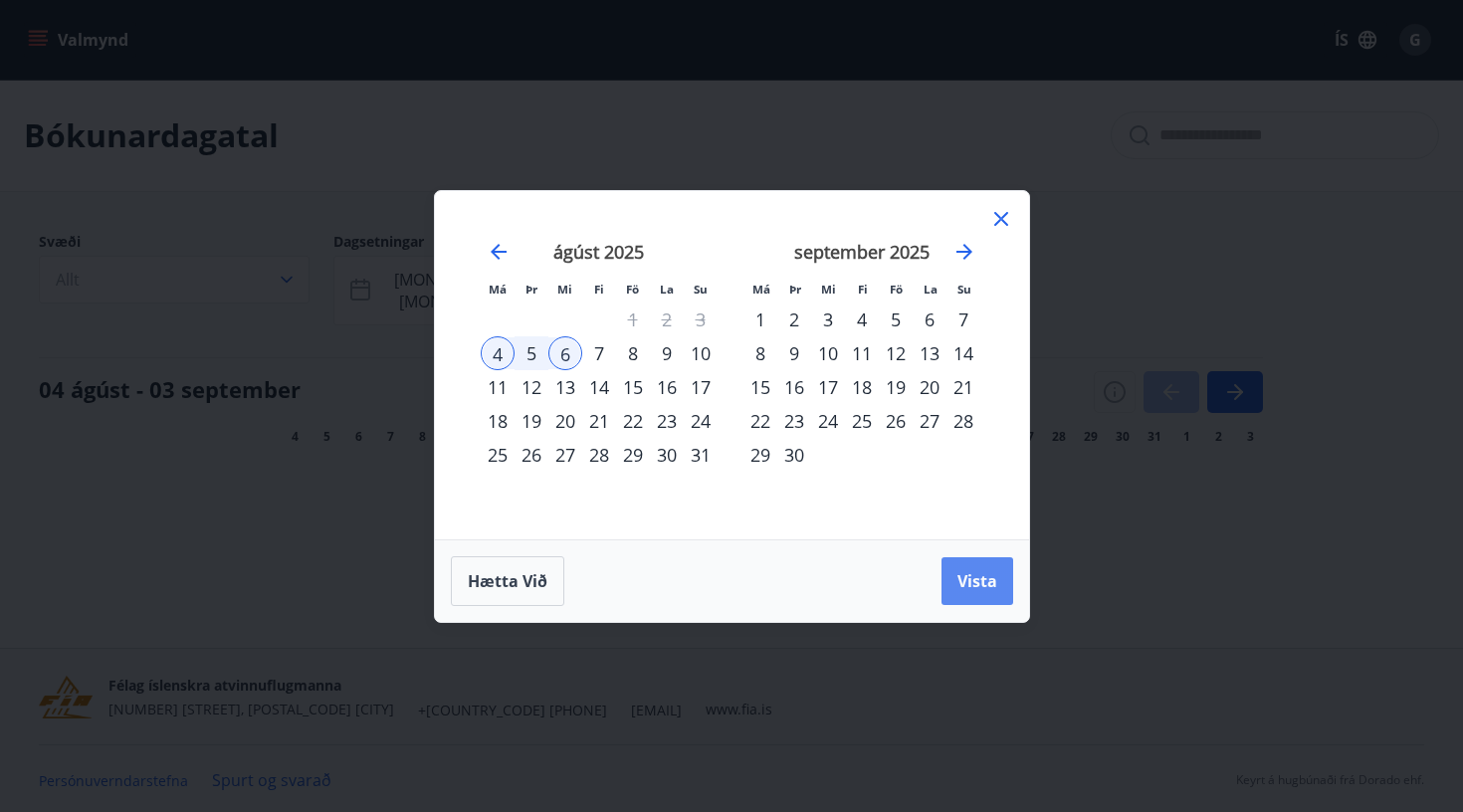 click on "Vista" at bounding box center [977, 581] 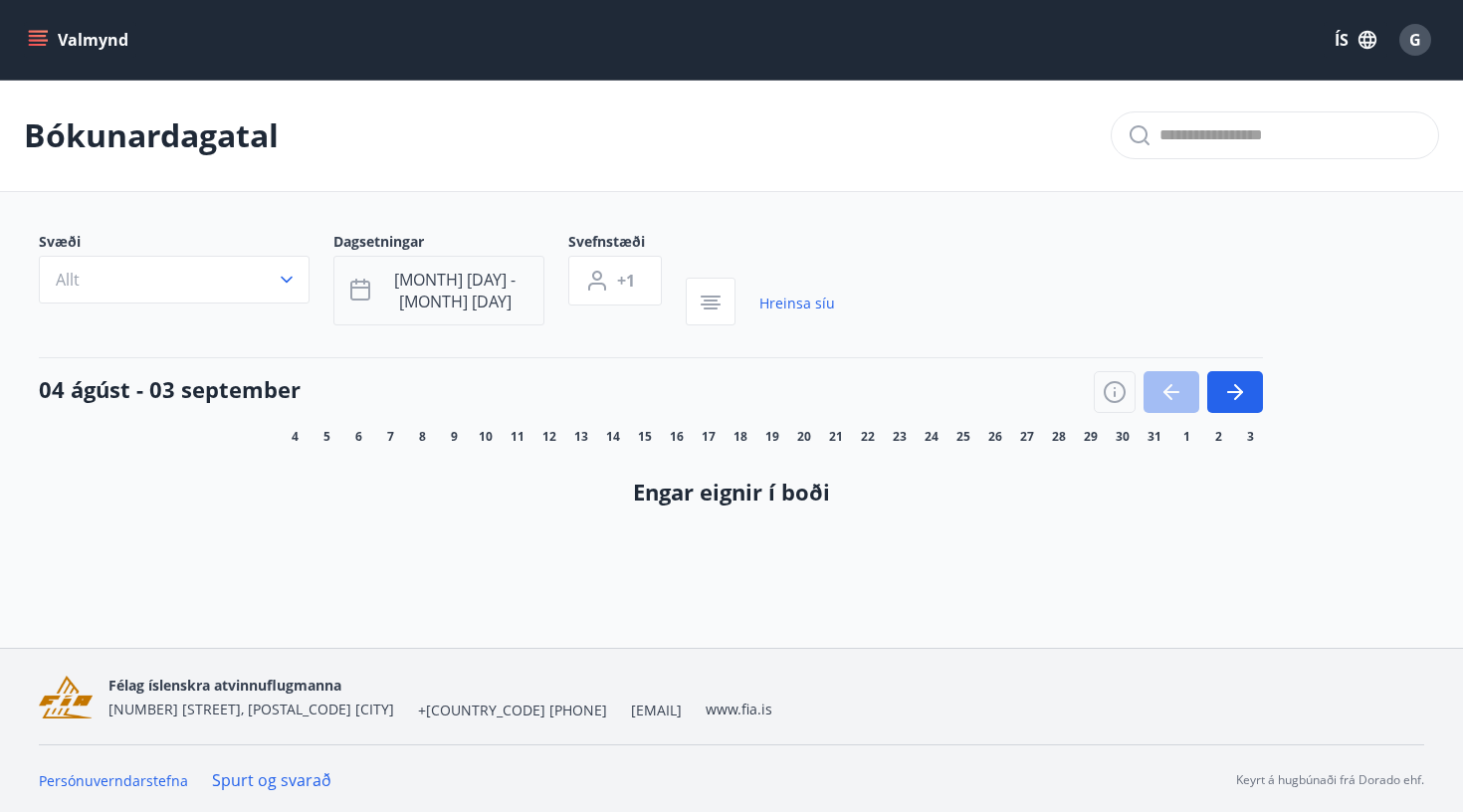 click on "[MONTH] [DAY] - [MONTH] [DAY]" at bounding box center (439, 291) 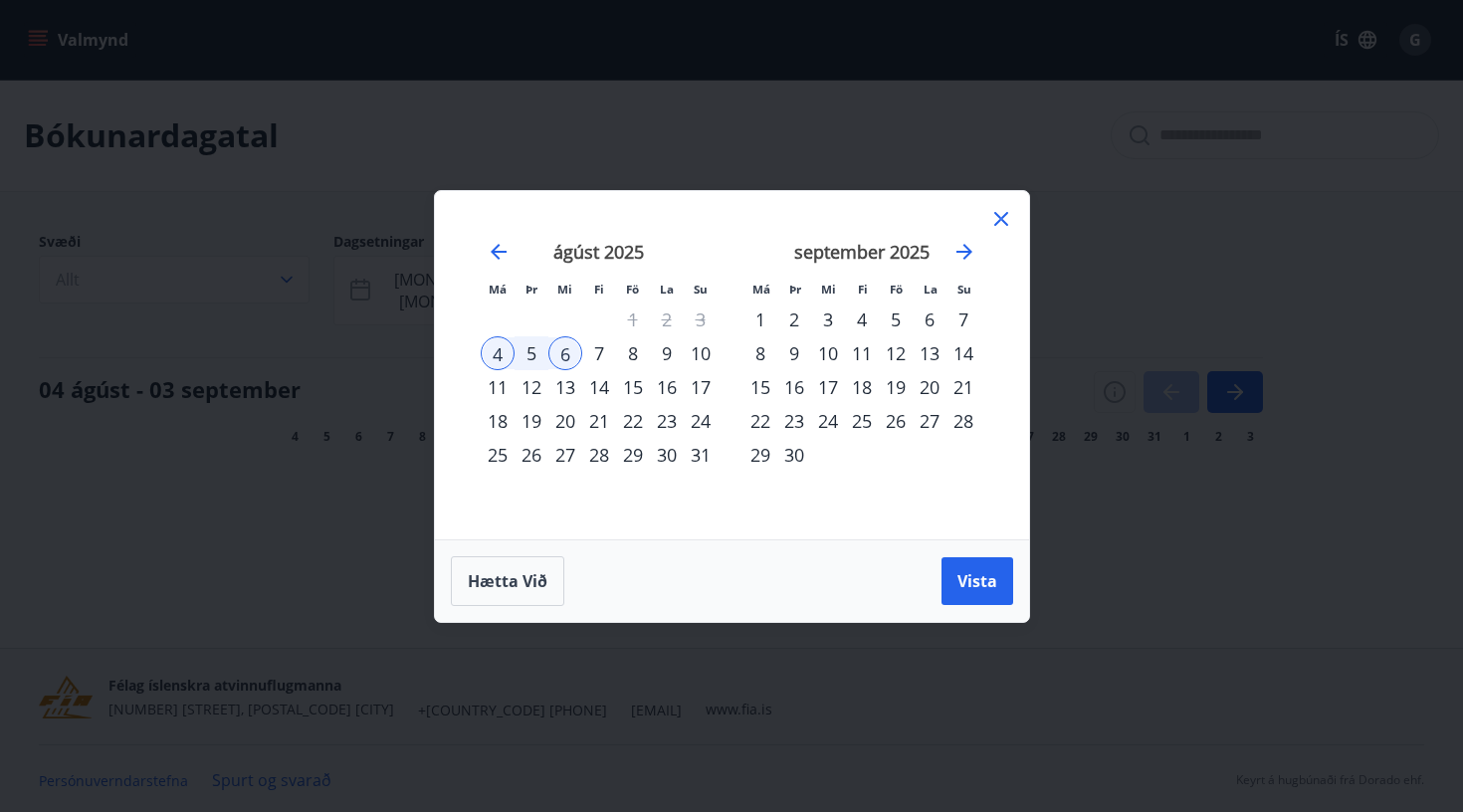 click on "4" at bounding box center (498, 353) 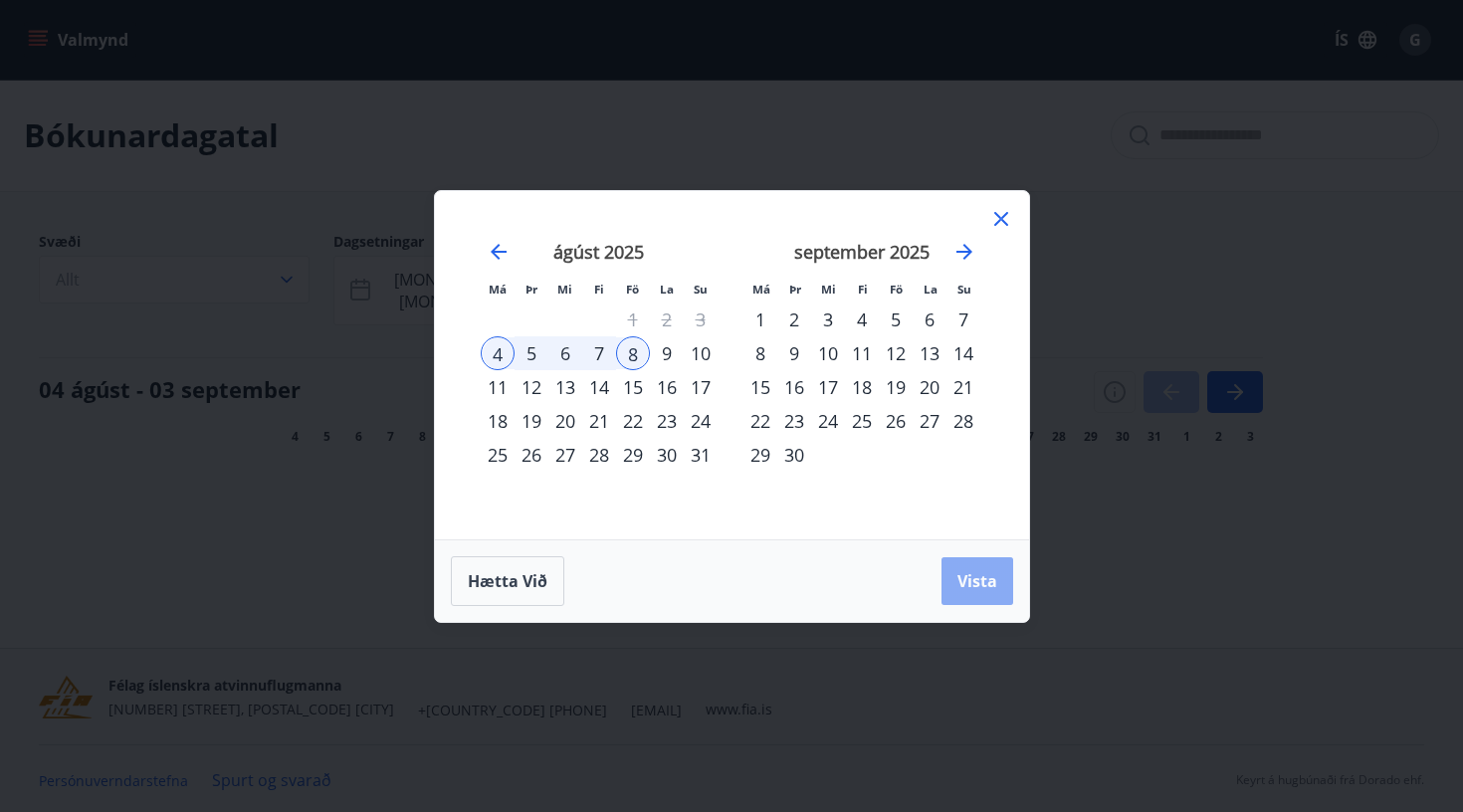 click on "Vista" at bounding box center (977, 581) 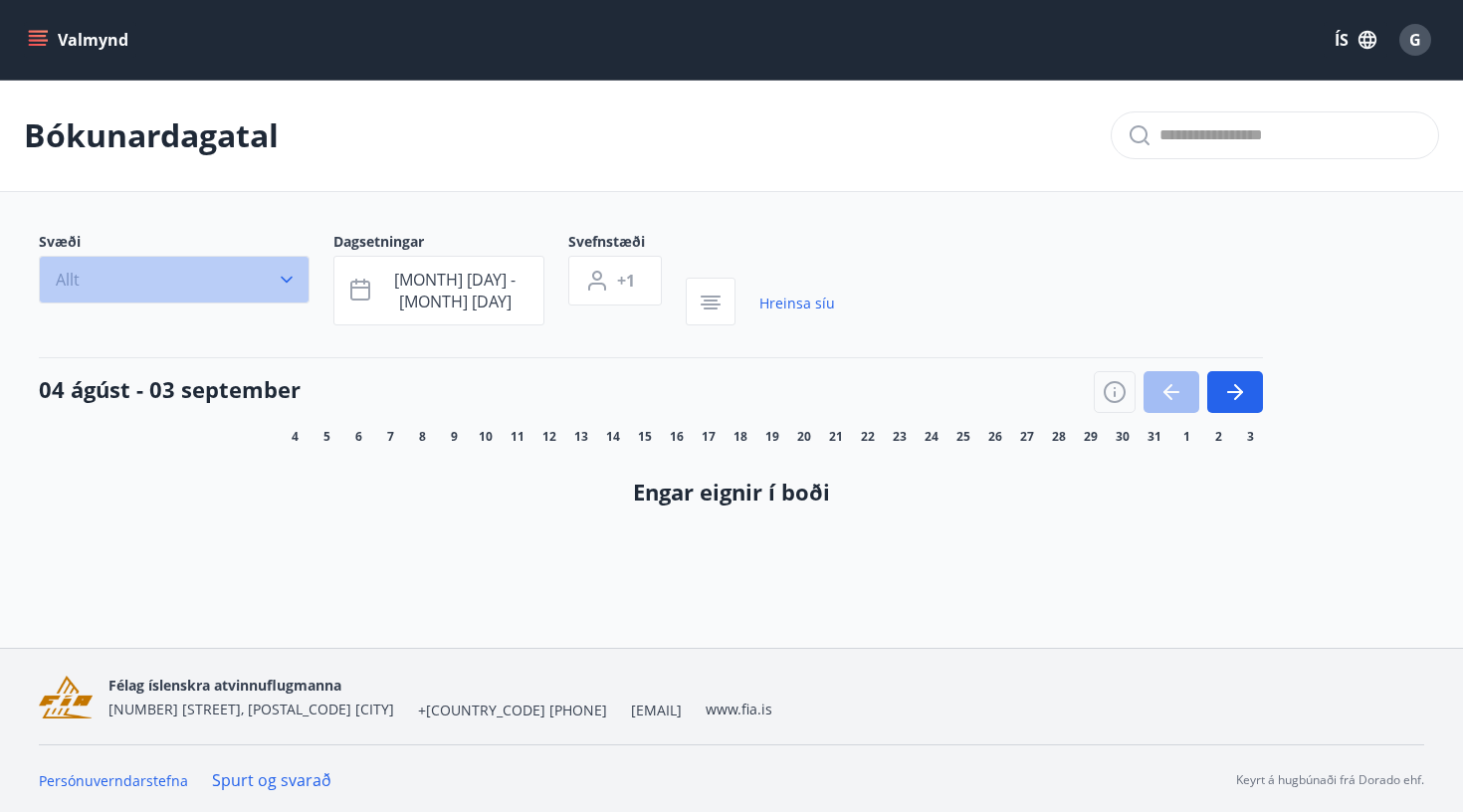 click on "Allt" at bounding box center [174, 280] 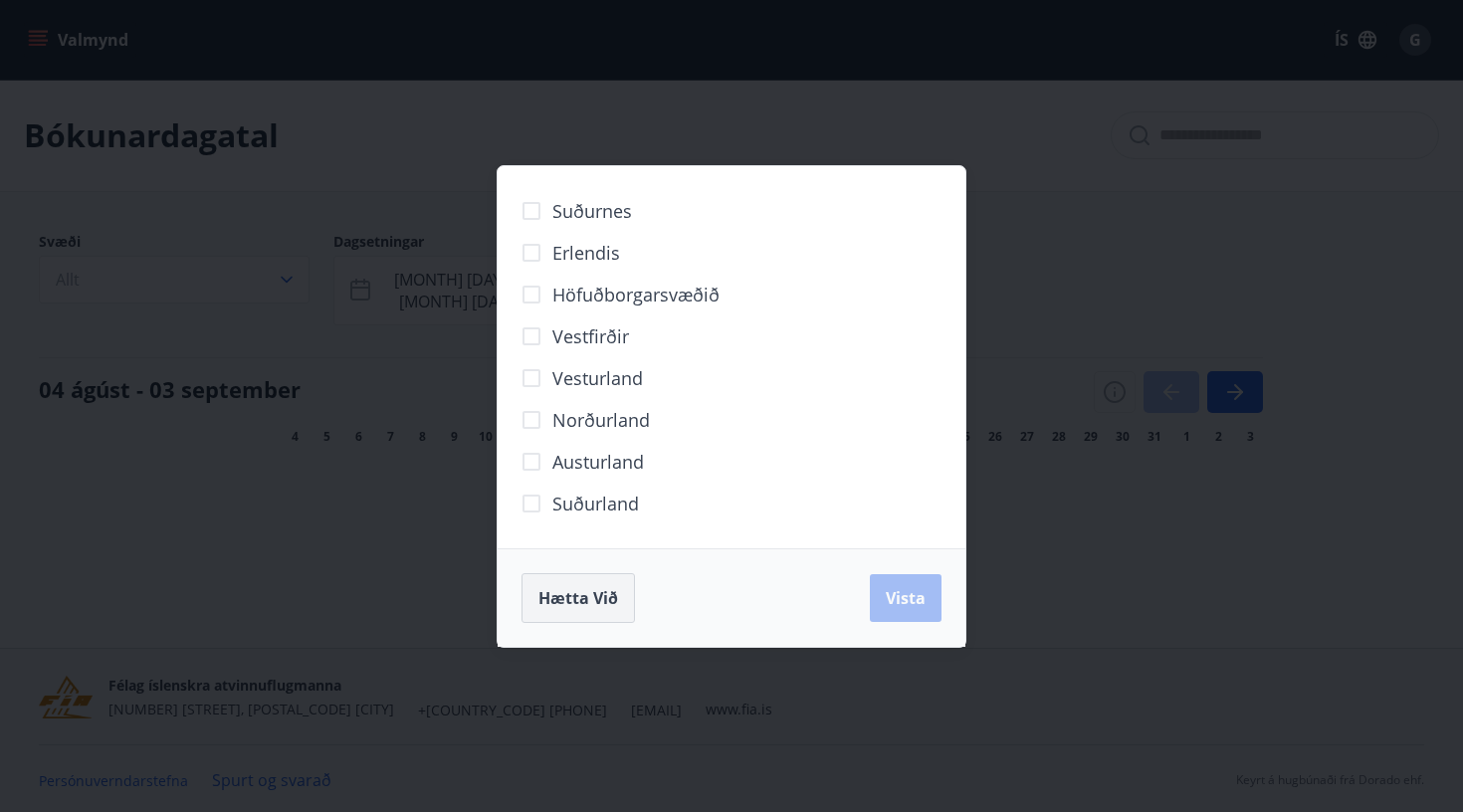click on "Hætta við" at bounding box center (578, 598) 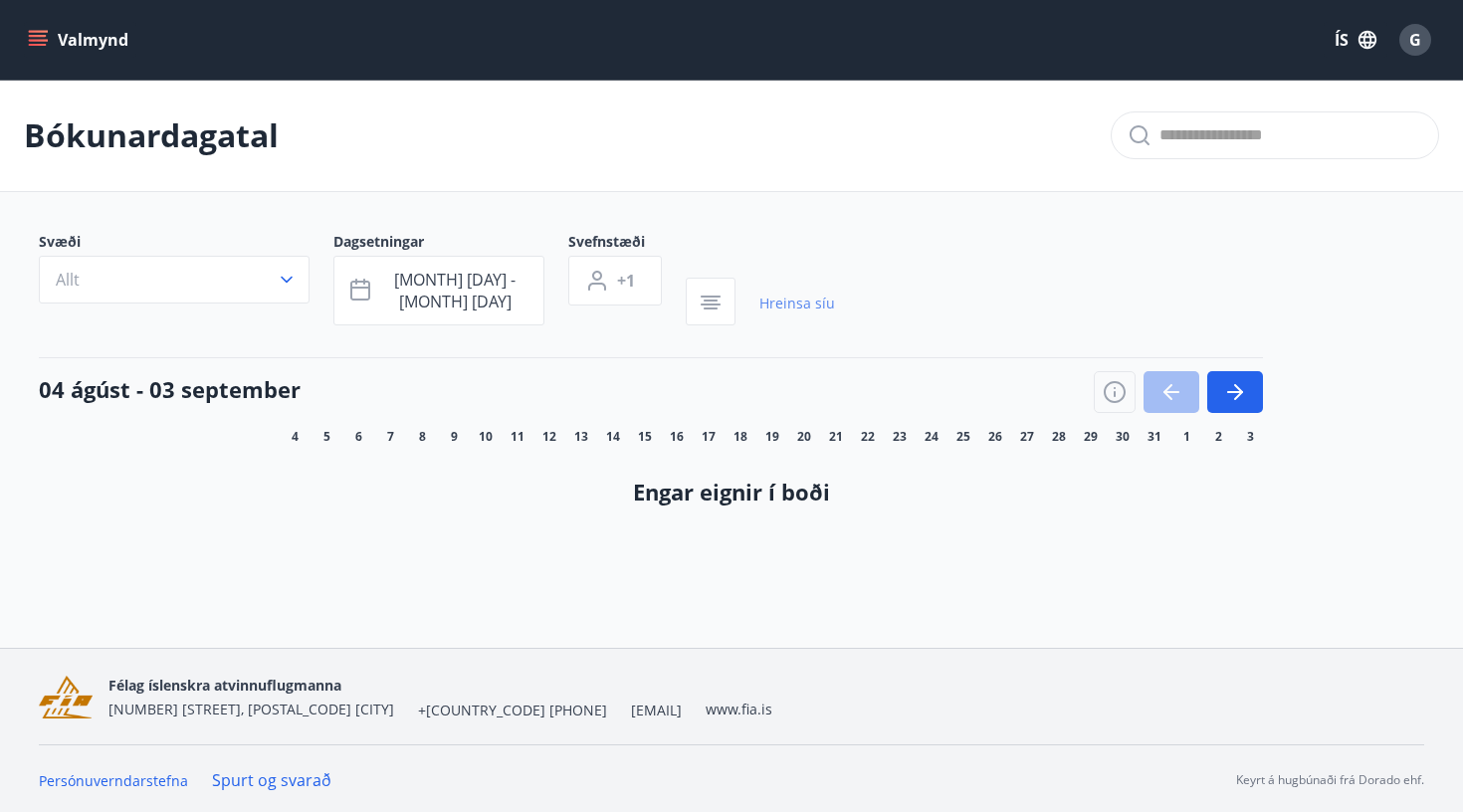 click on "Hreinsa síu" at bounding box center (797, 304) 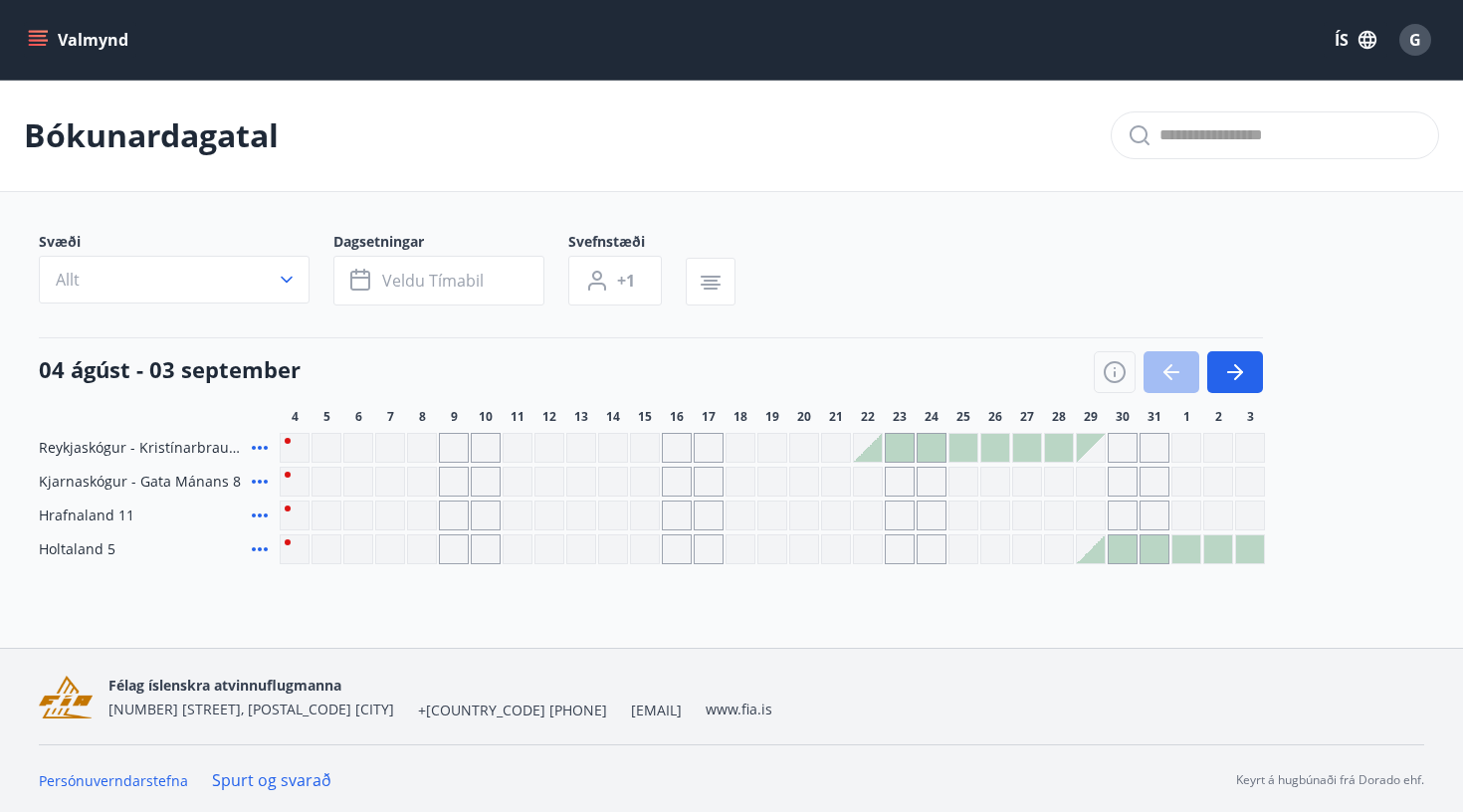 scroll, scrollTop: 0, scrollLeft: 0, axis: both 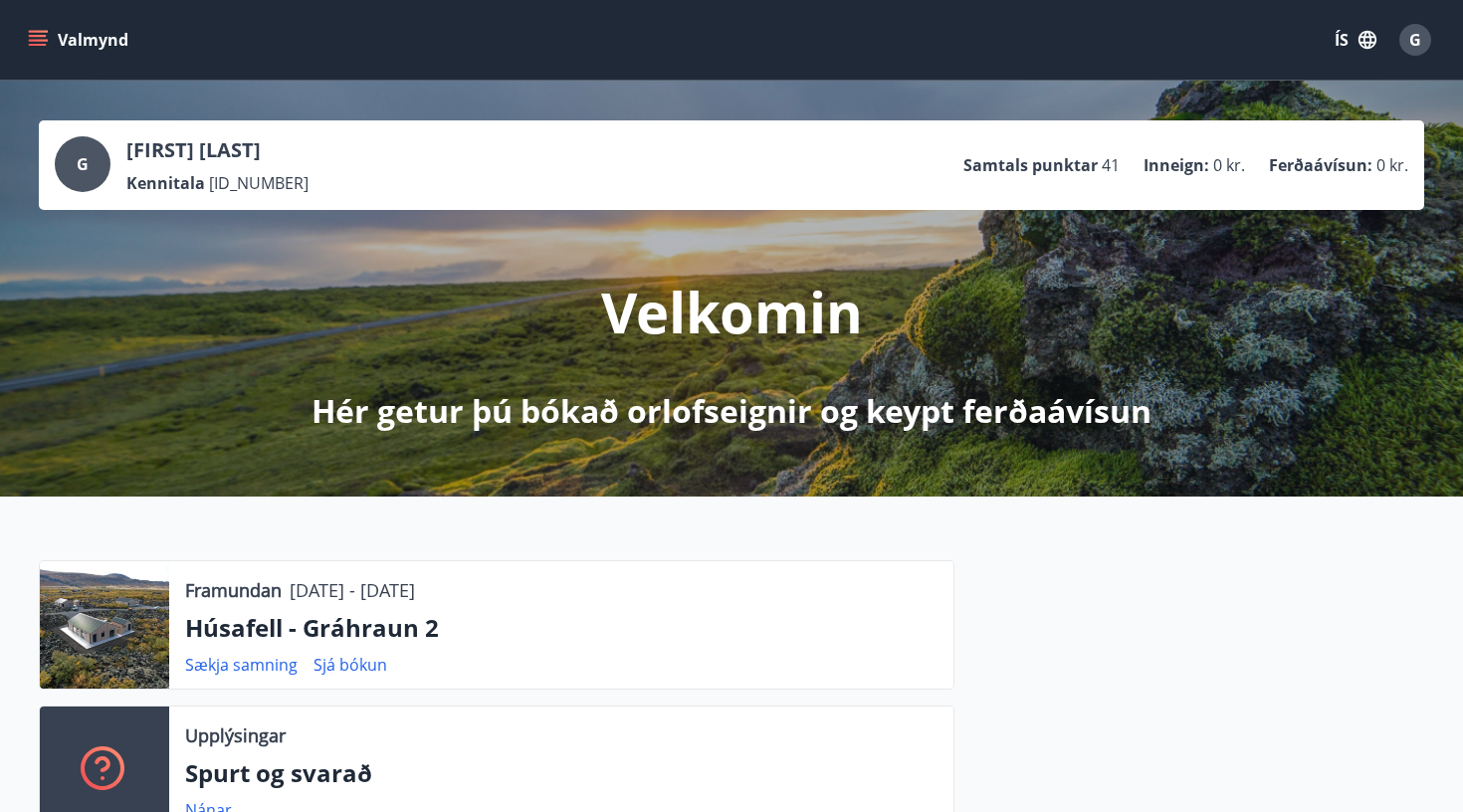 click 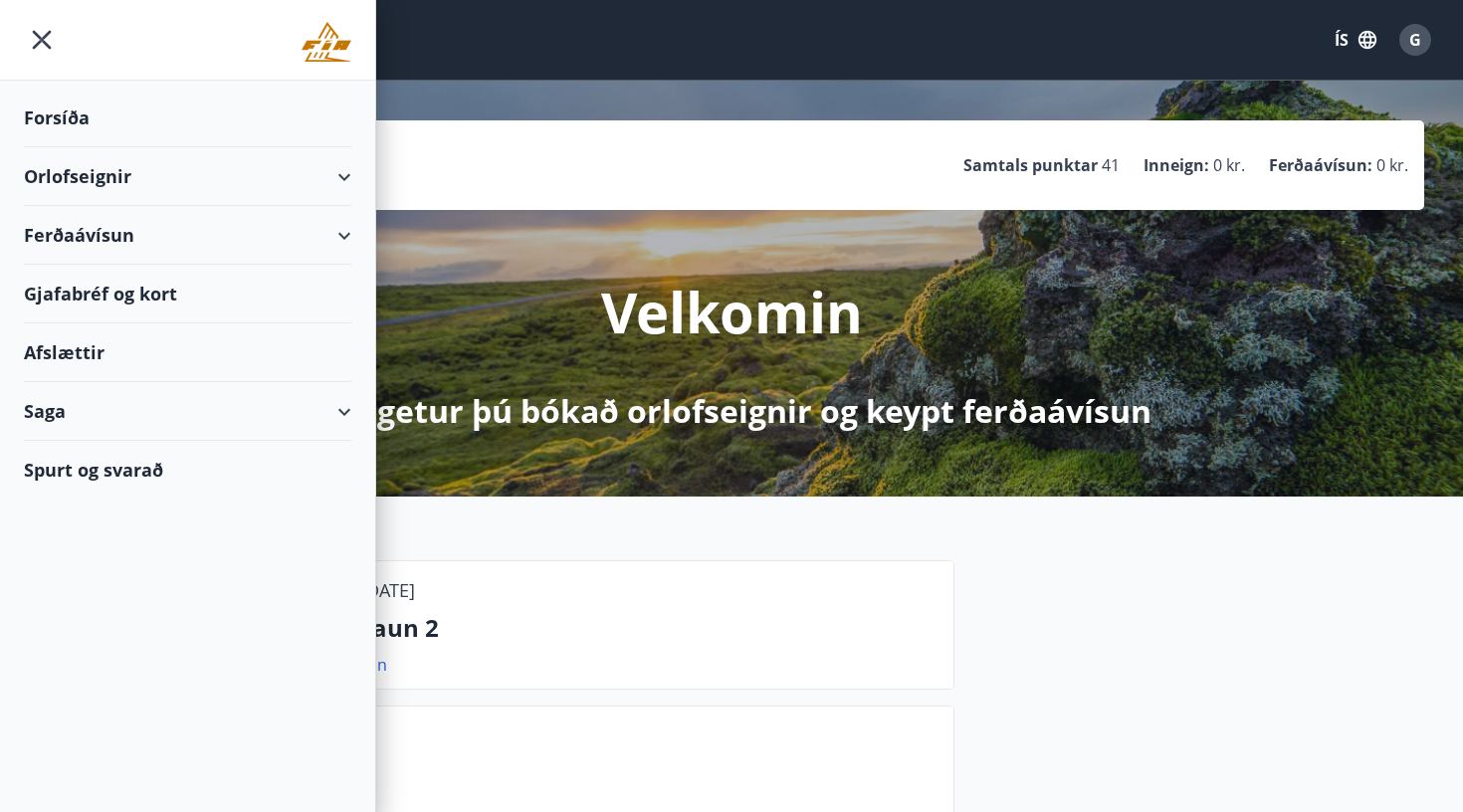 click on "Orlofseignir" at bounding box center (187, 176) 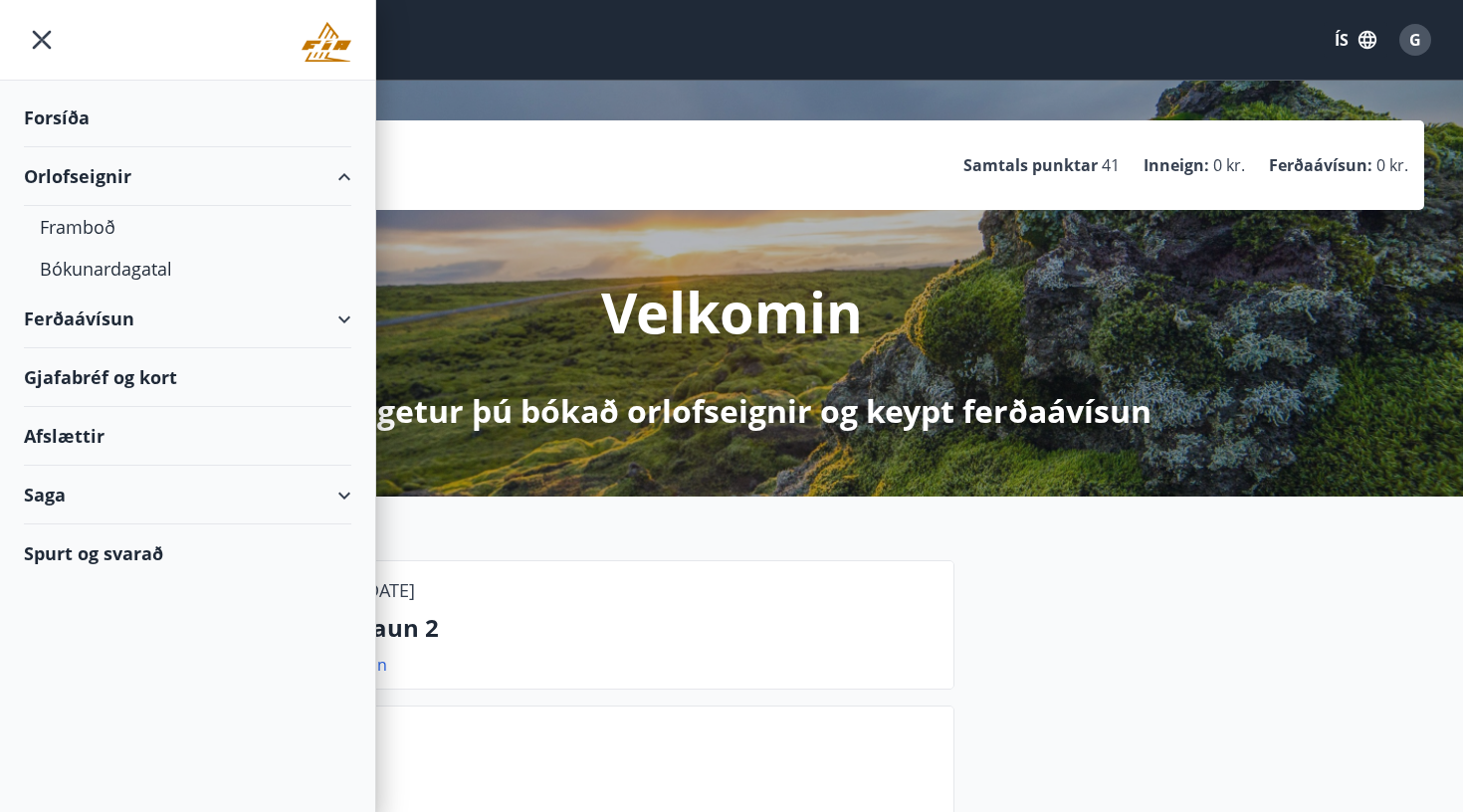 click on "Orlofseignir" at bounding box center [187, 176] 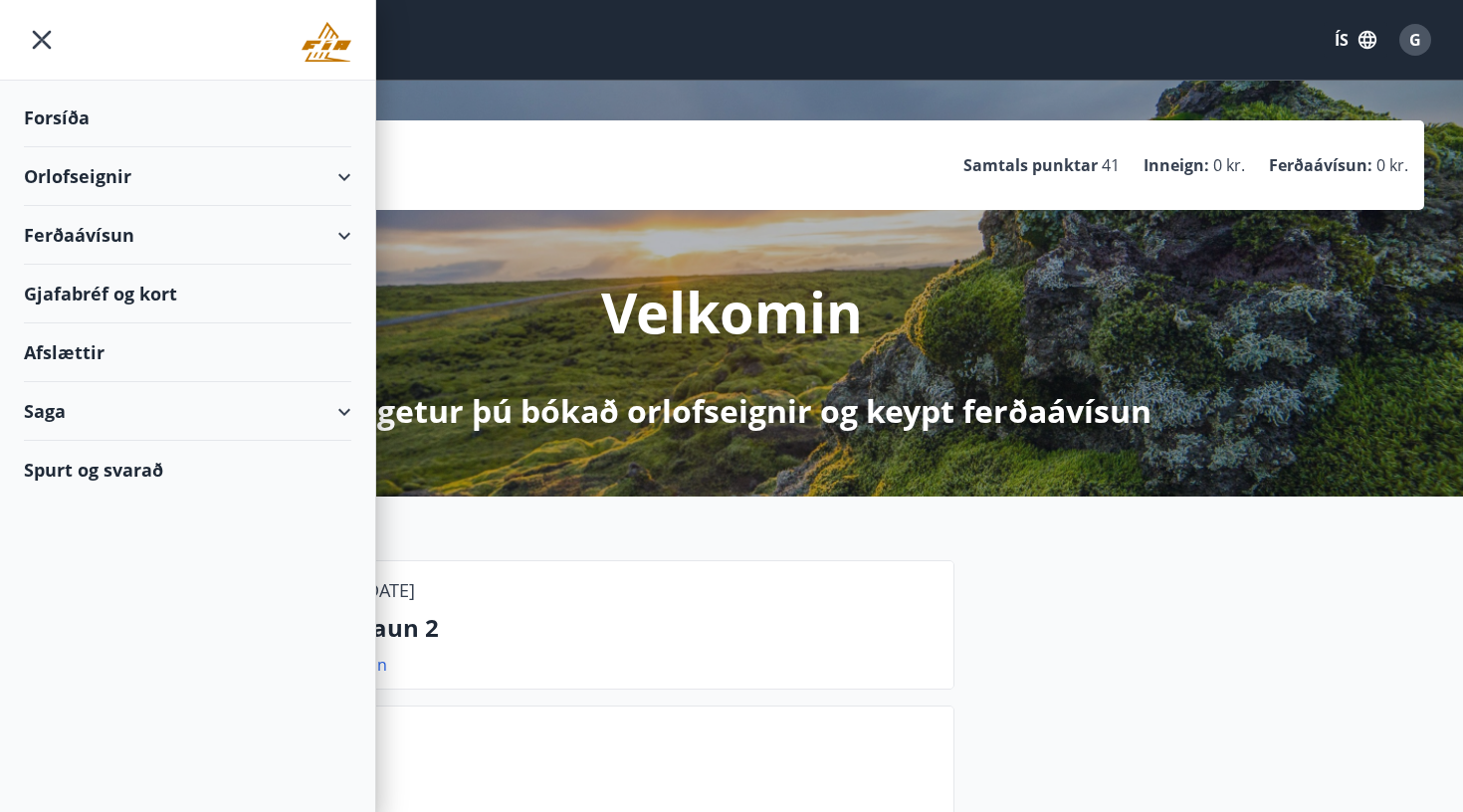 click on "Ferðaávísun" at bounding box center (187, 235) 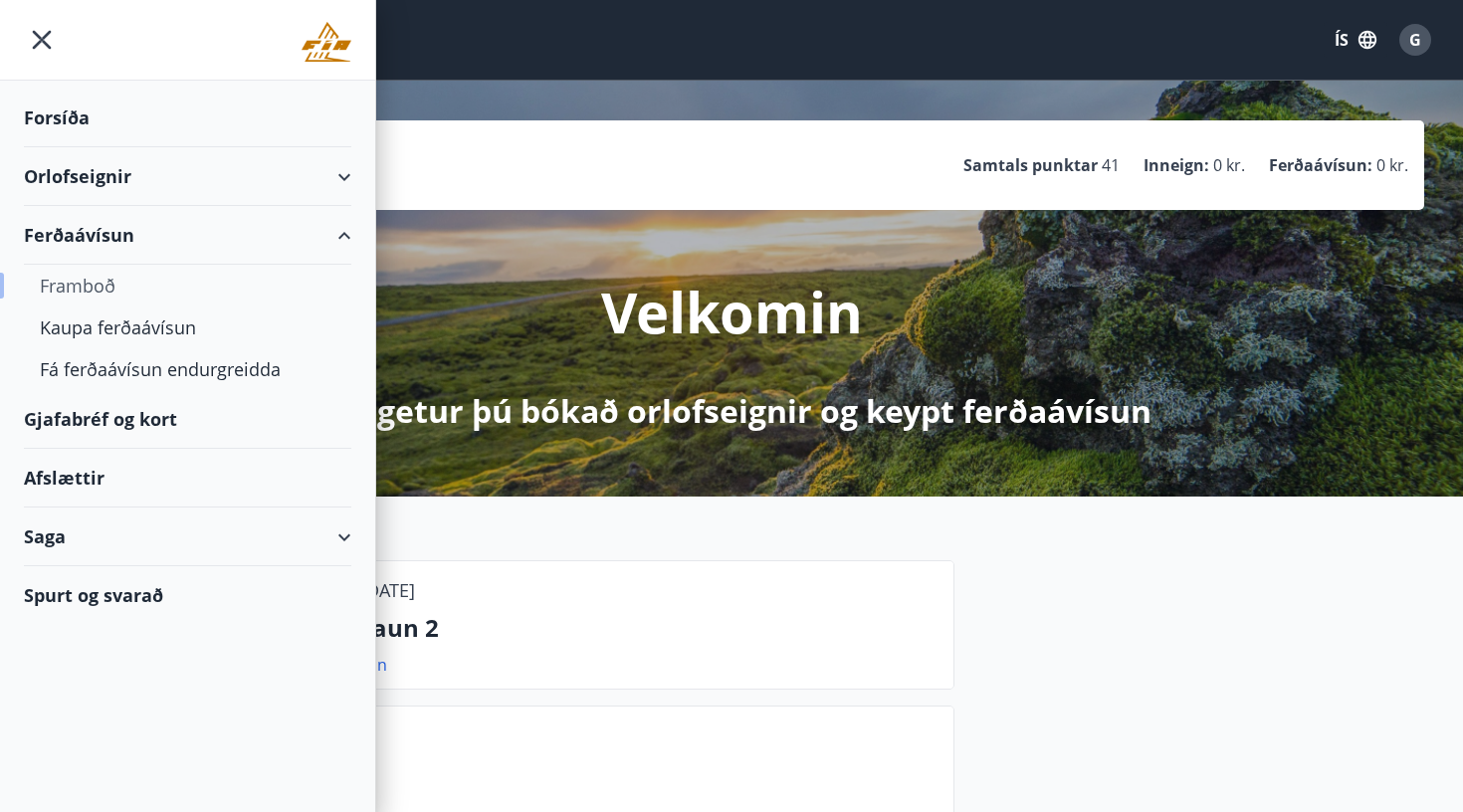 click on "Framboð" at bounding box center [187, 286] 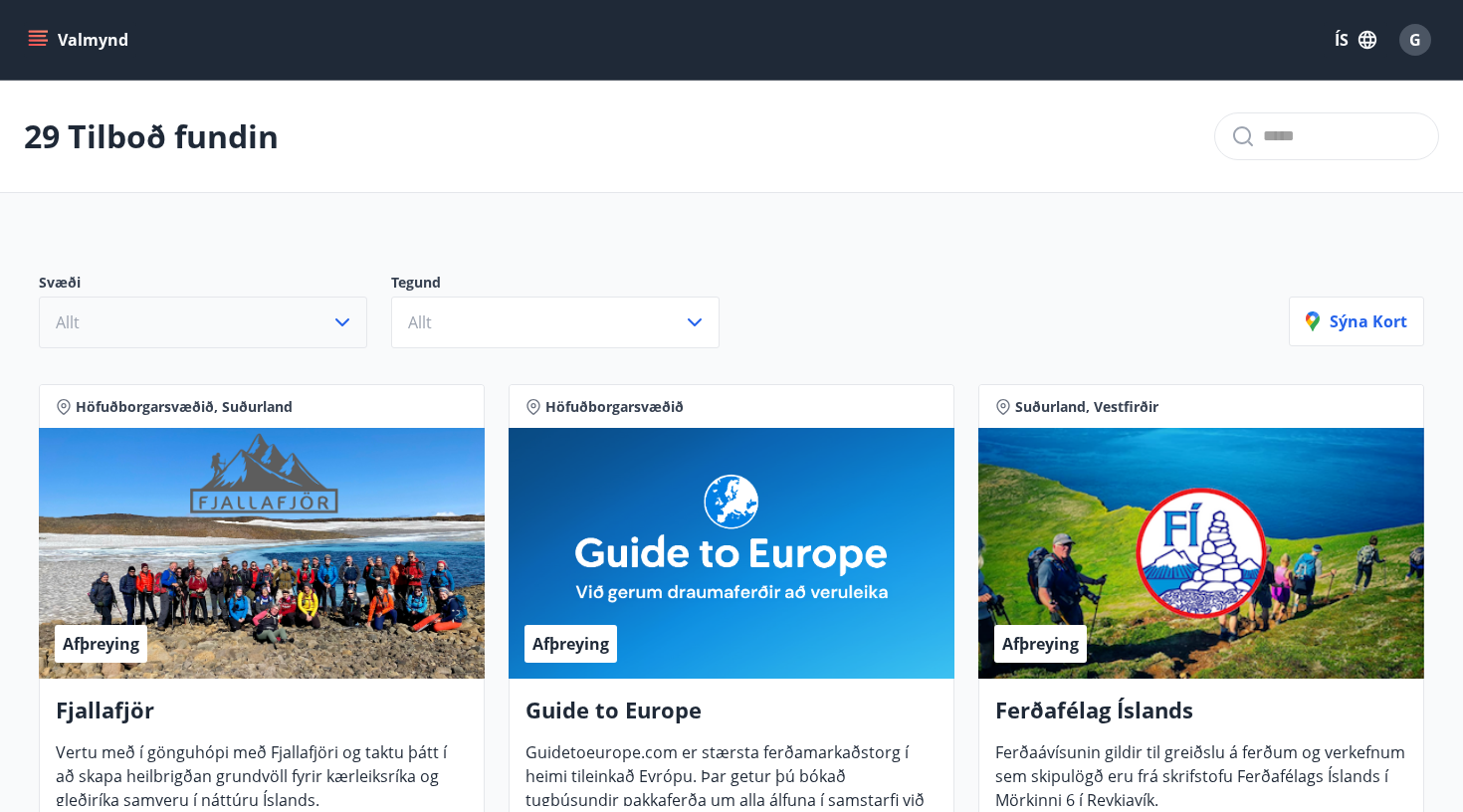 click on "Allt" at bounding box center [203, 322] 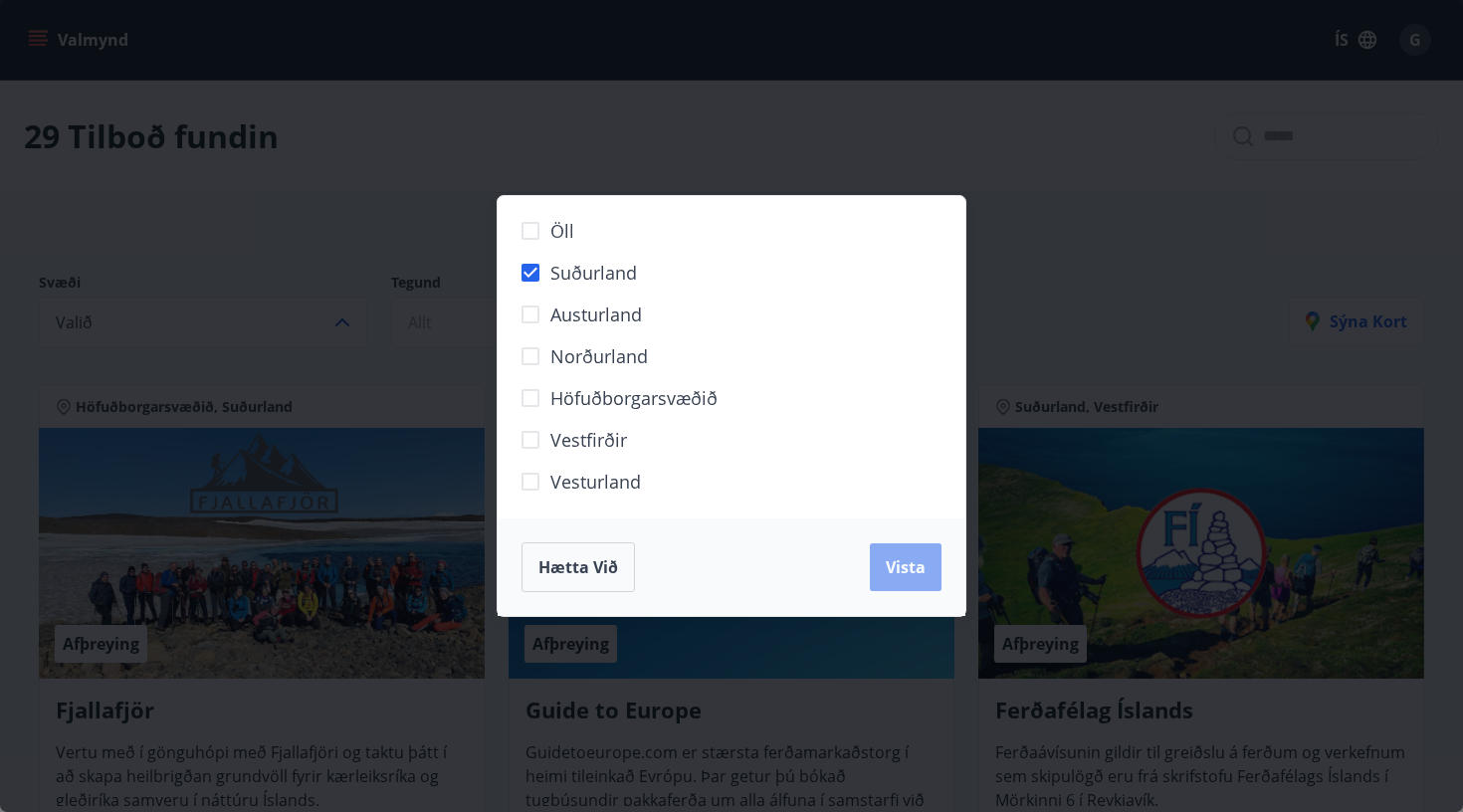 click on "Vista" at bounding box center (906, 567) 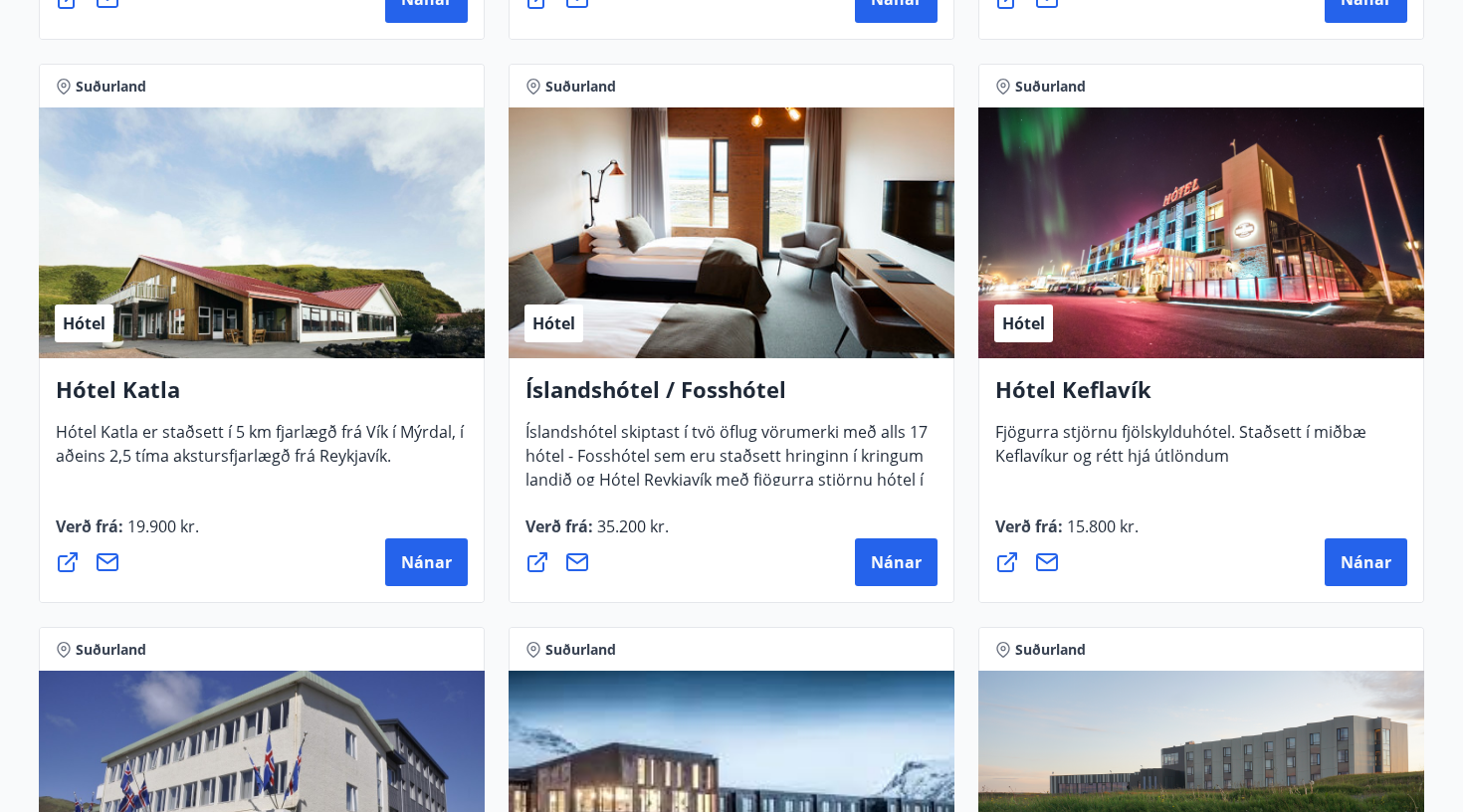scroll, scrollTop: 941, scrollLeft: 0, axis: vertical 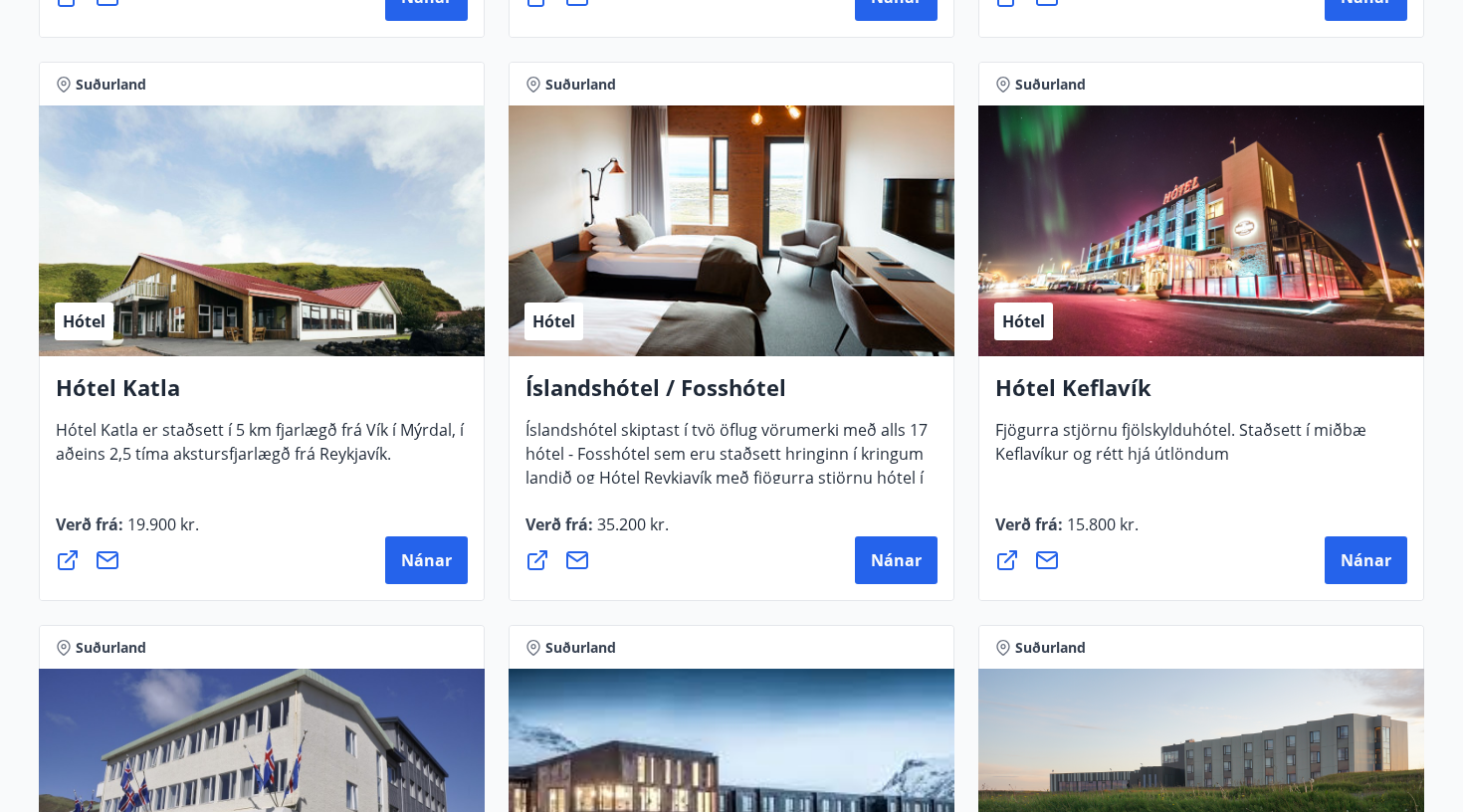 click on "Hótel Katla" at bounding box center [262, 395] 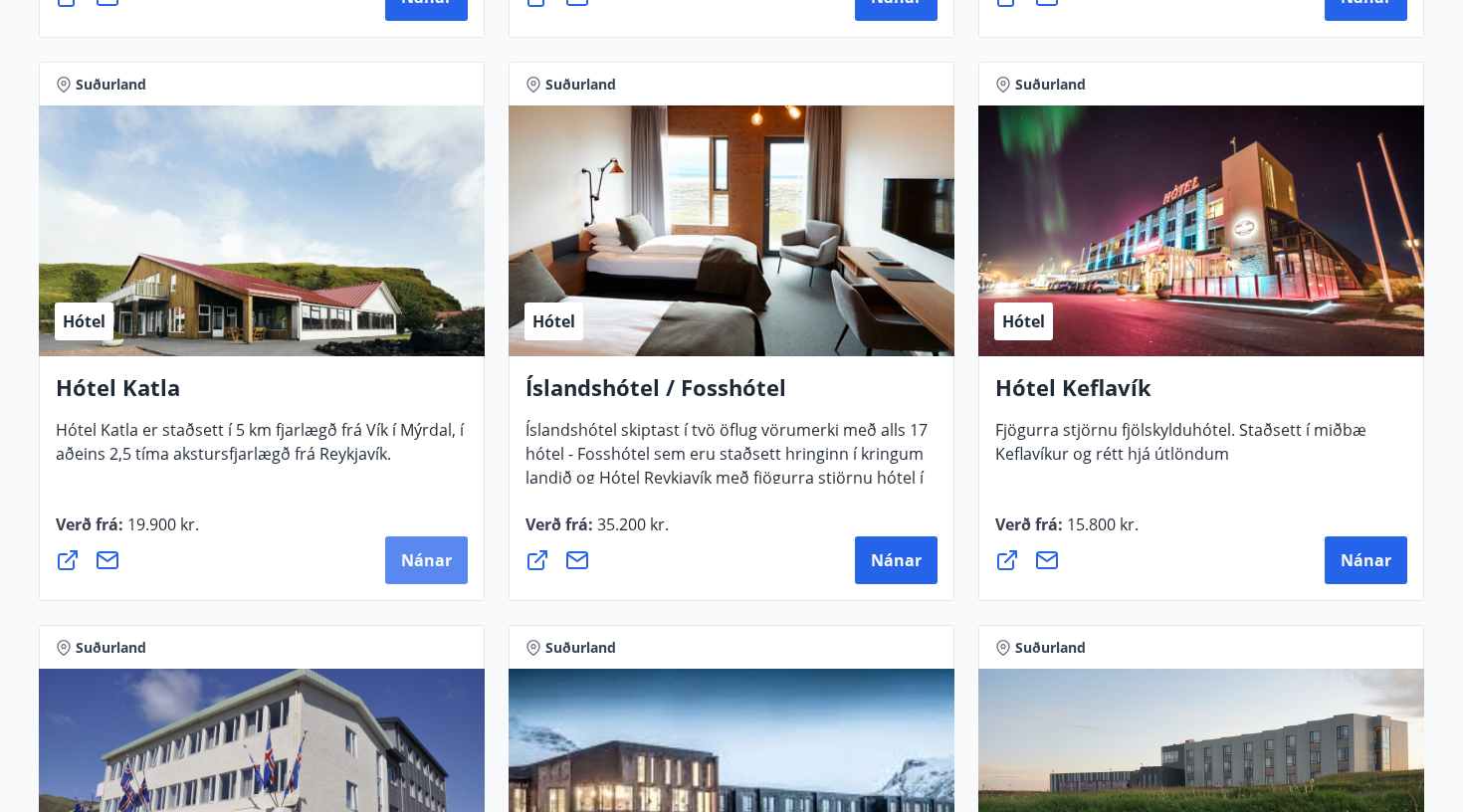 click on "Nánar" at bounding box center [426, 560] 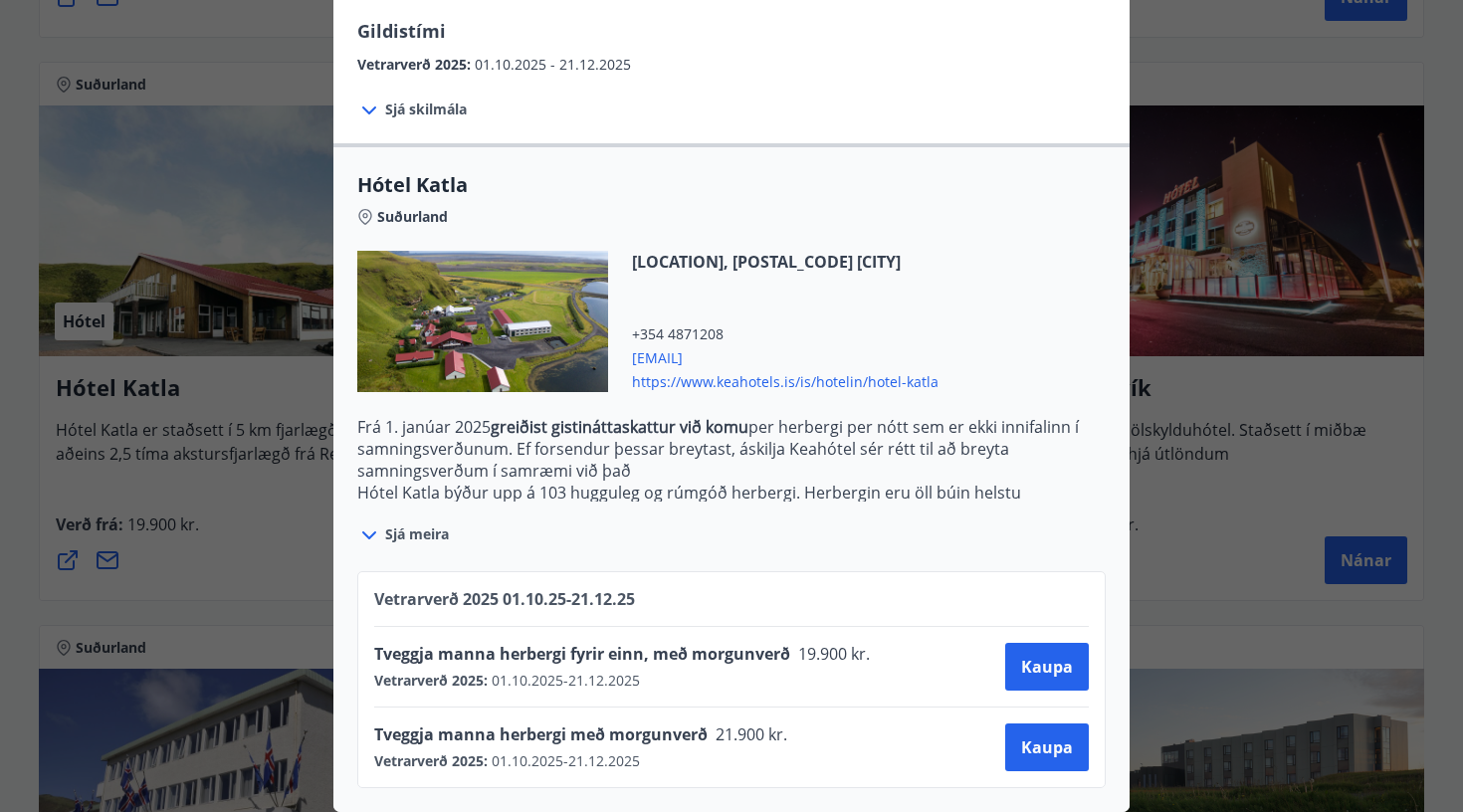 scroll, scrollTop: 539, scrollLeft: 0, axis: vertical 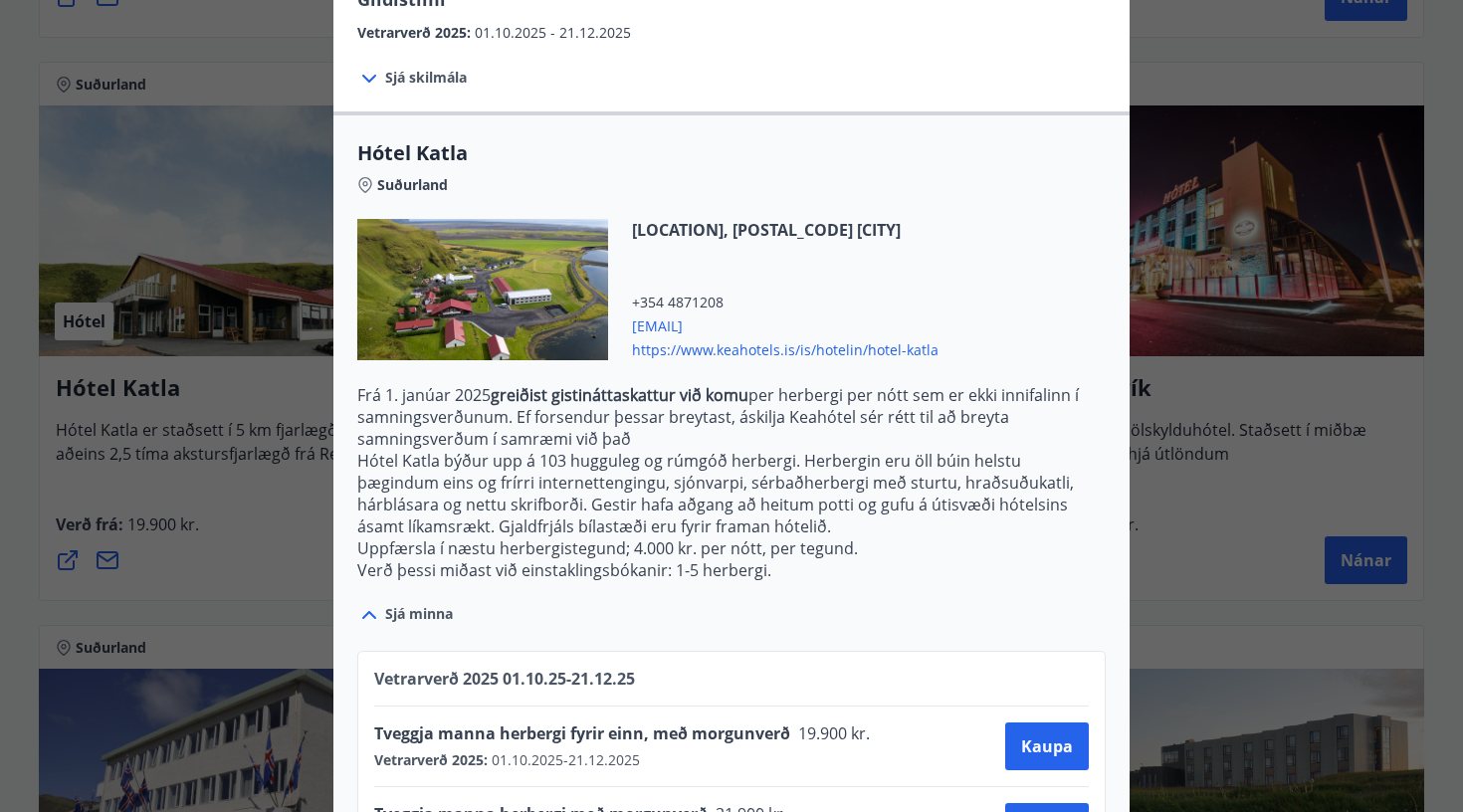 click on "https://www.keahotels.is/is/hotelin/hotel-katla" at bounding box center [785, 348] 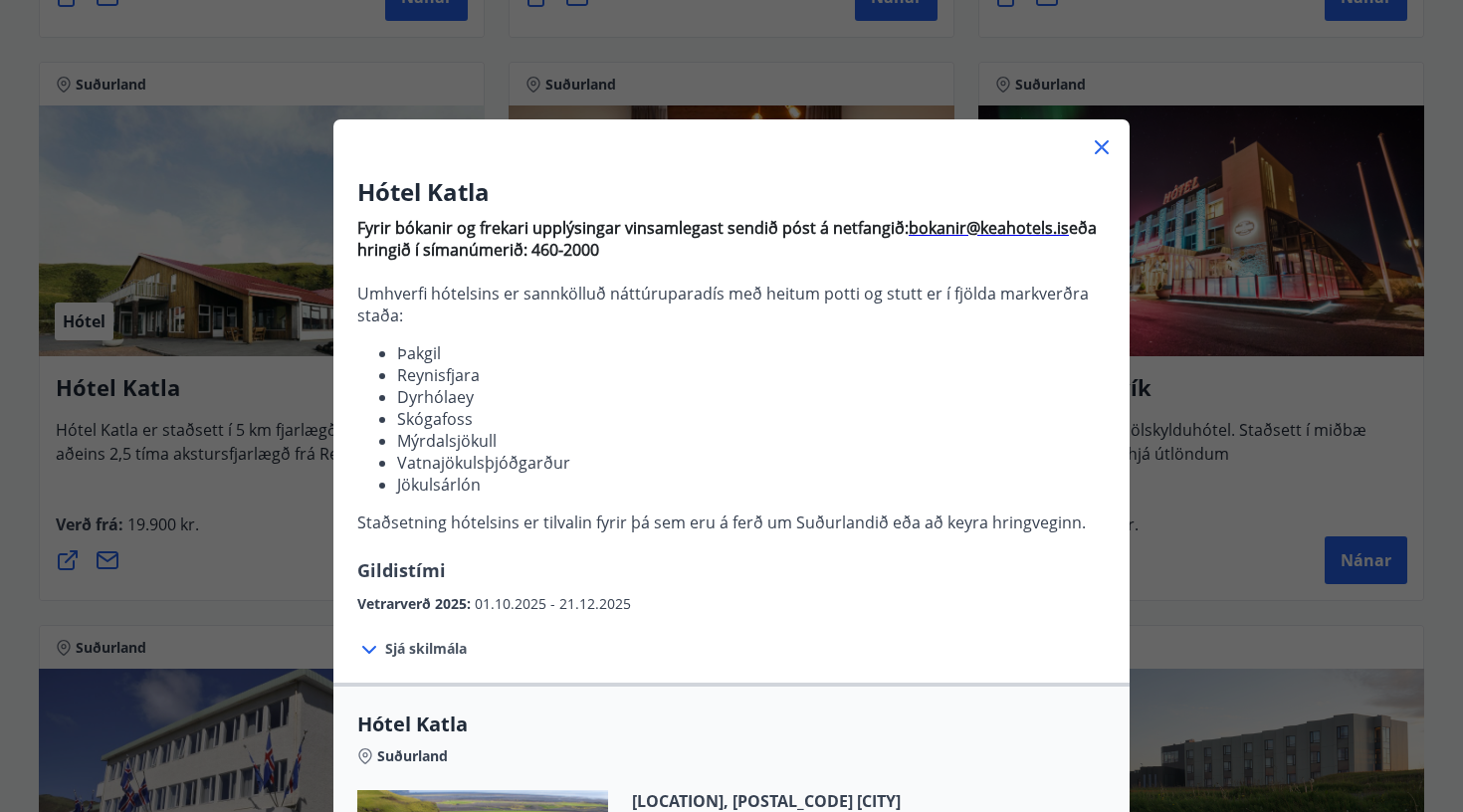 scroll, scrollTop: 0, scrollLeft: 0, axis: both 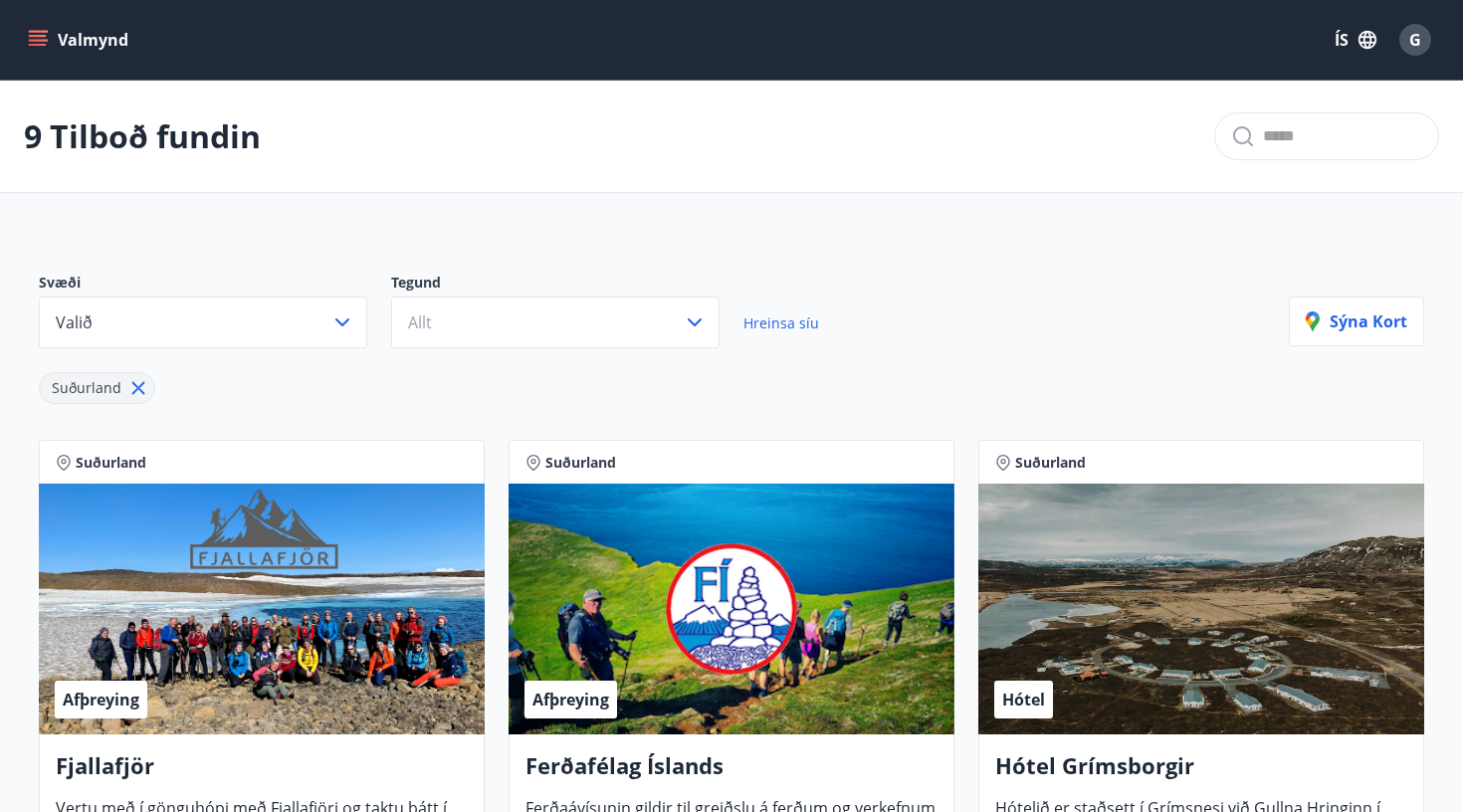 click 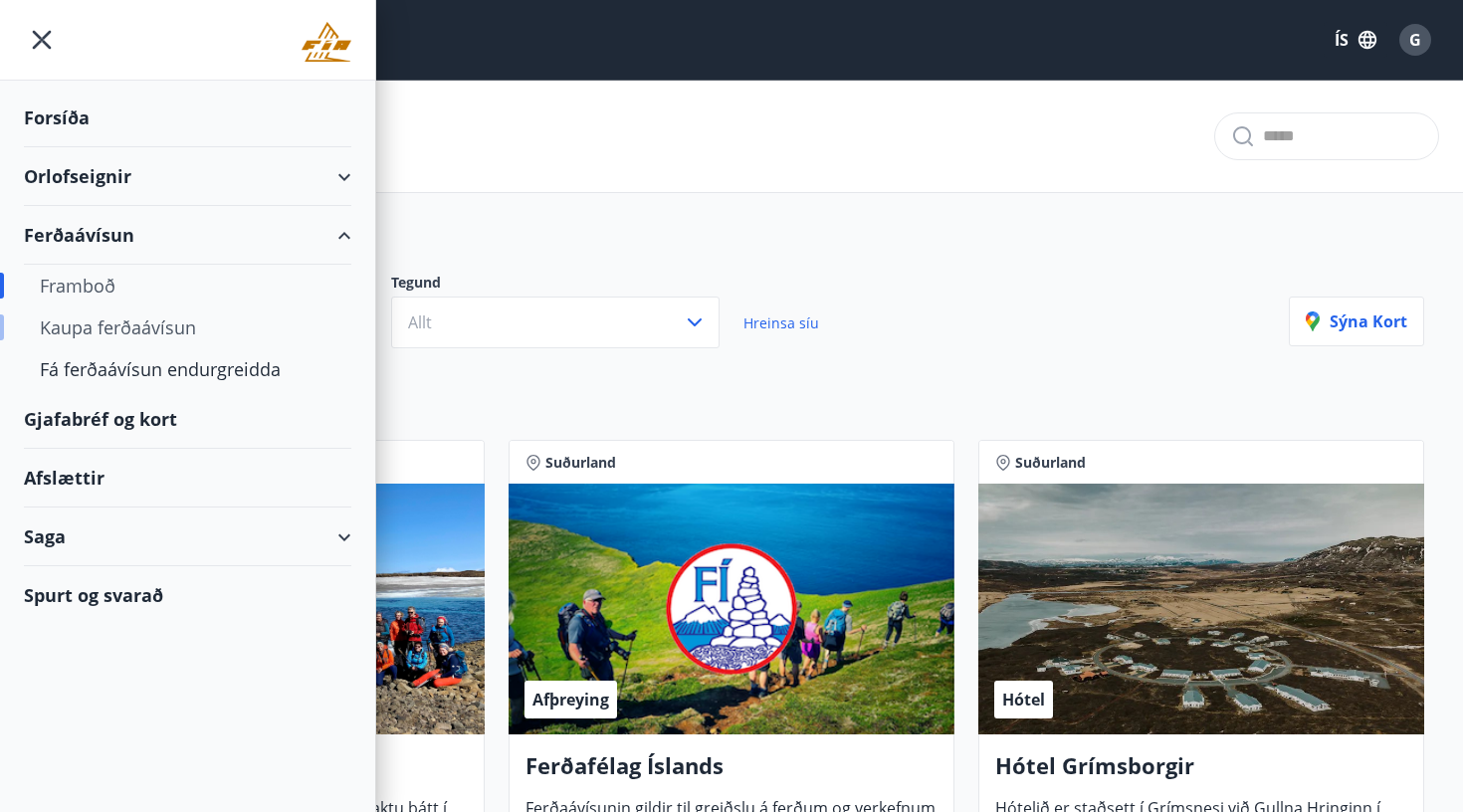 click on "Kaupa ferðaávísun" at bounding box center (187, 327) 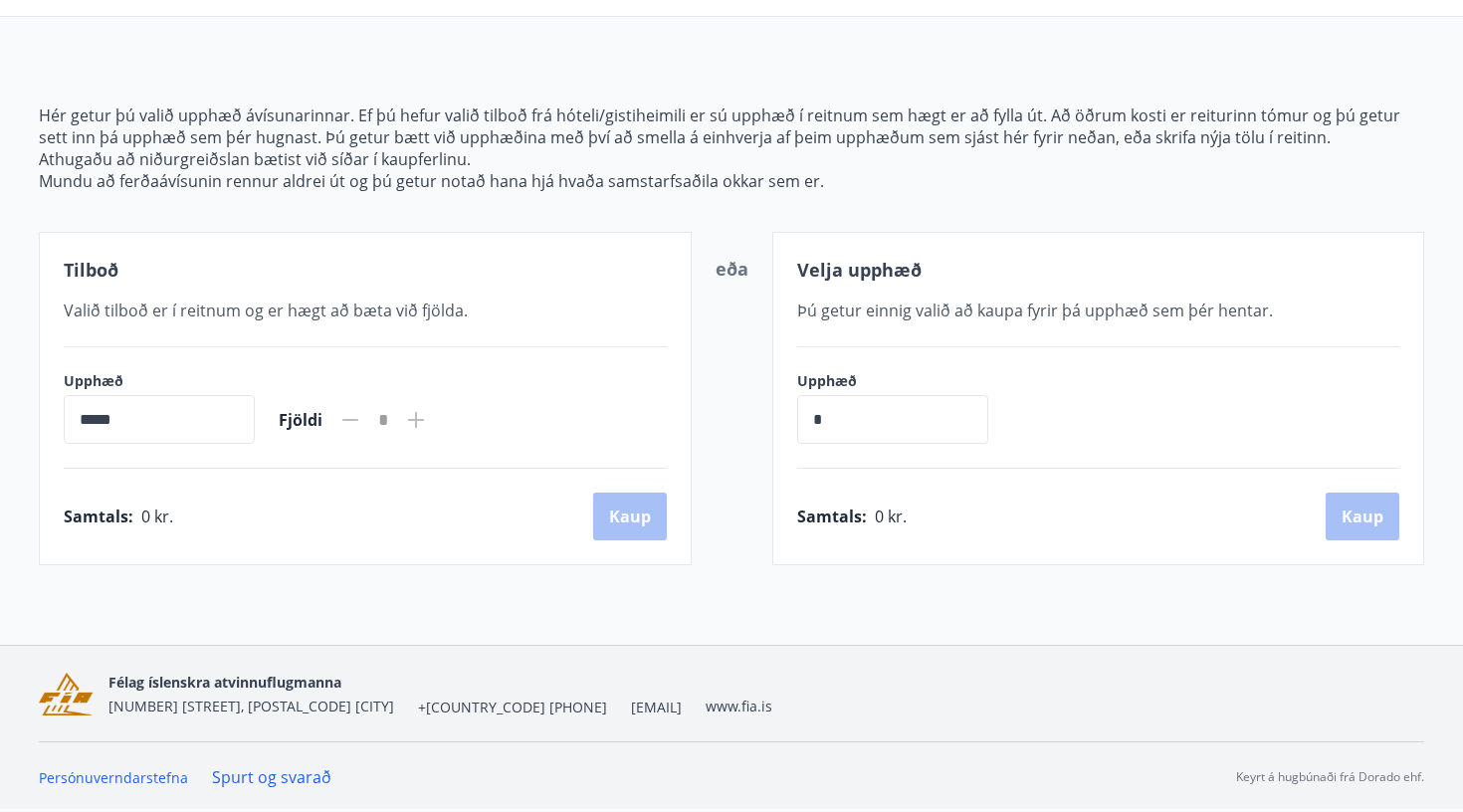 scroll, scrollTop: 172, scrollLeft: 0, axis: vertical 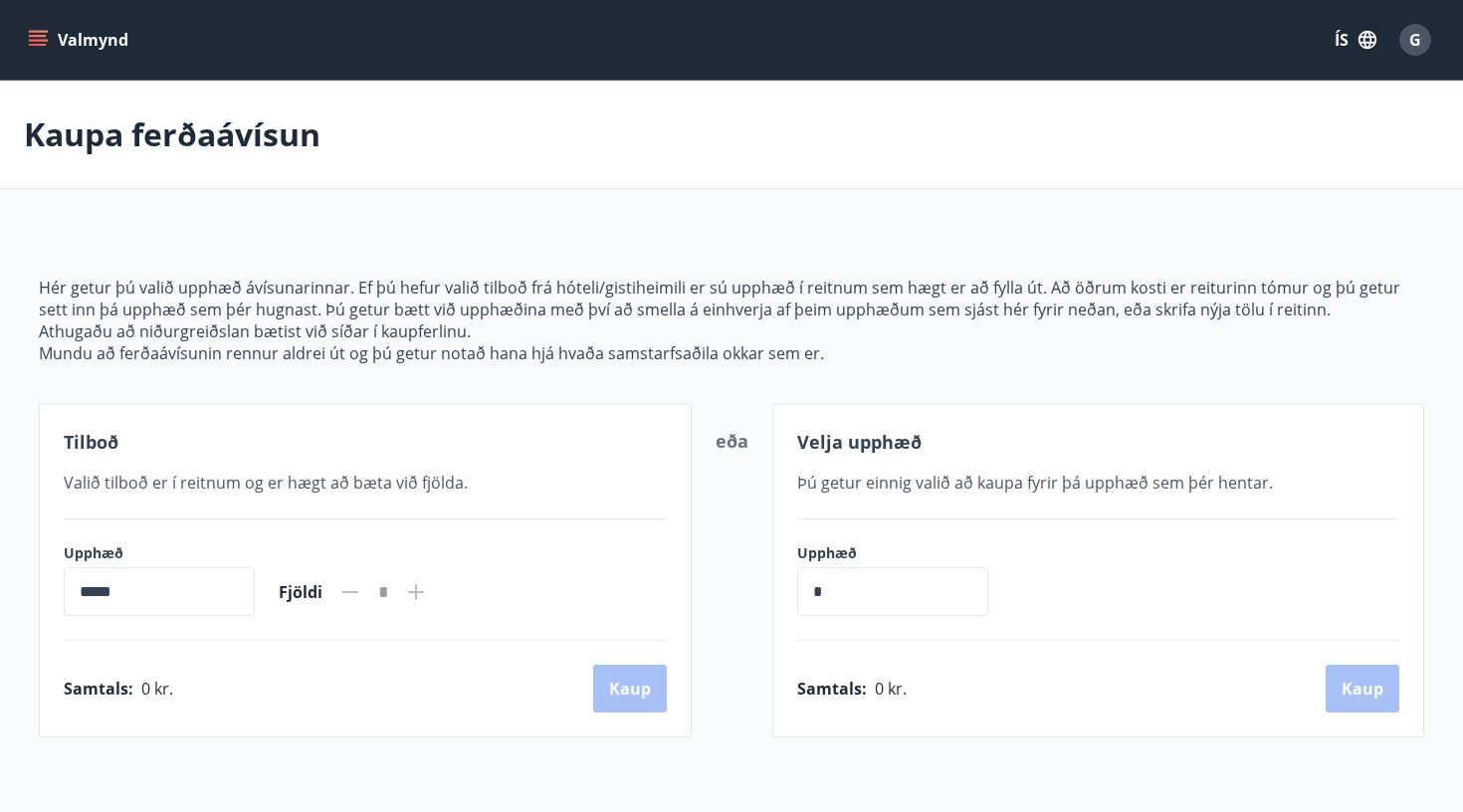 click 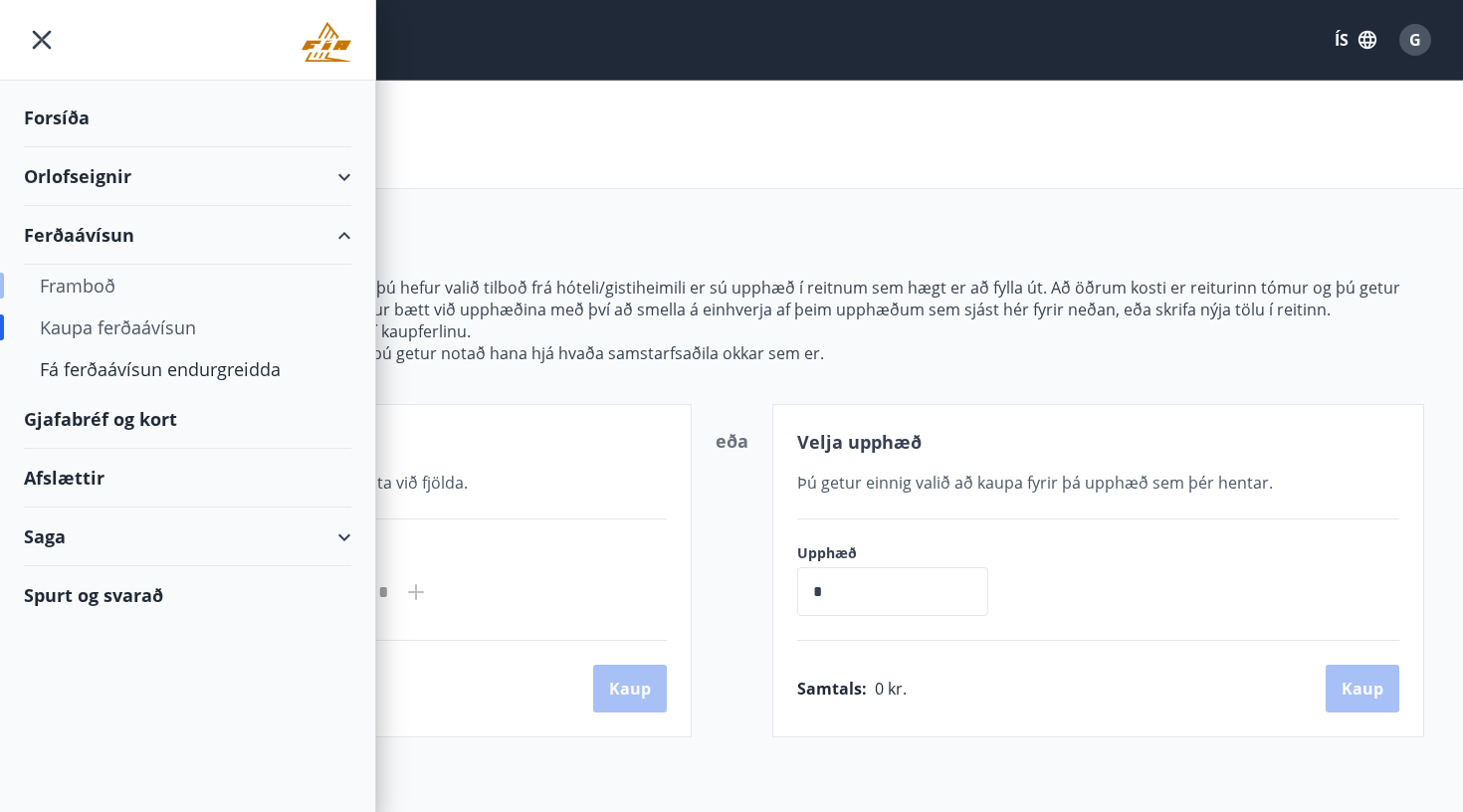 click on "Framboð" at bounding box center (187, 286) 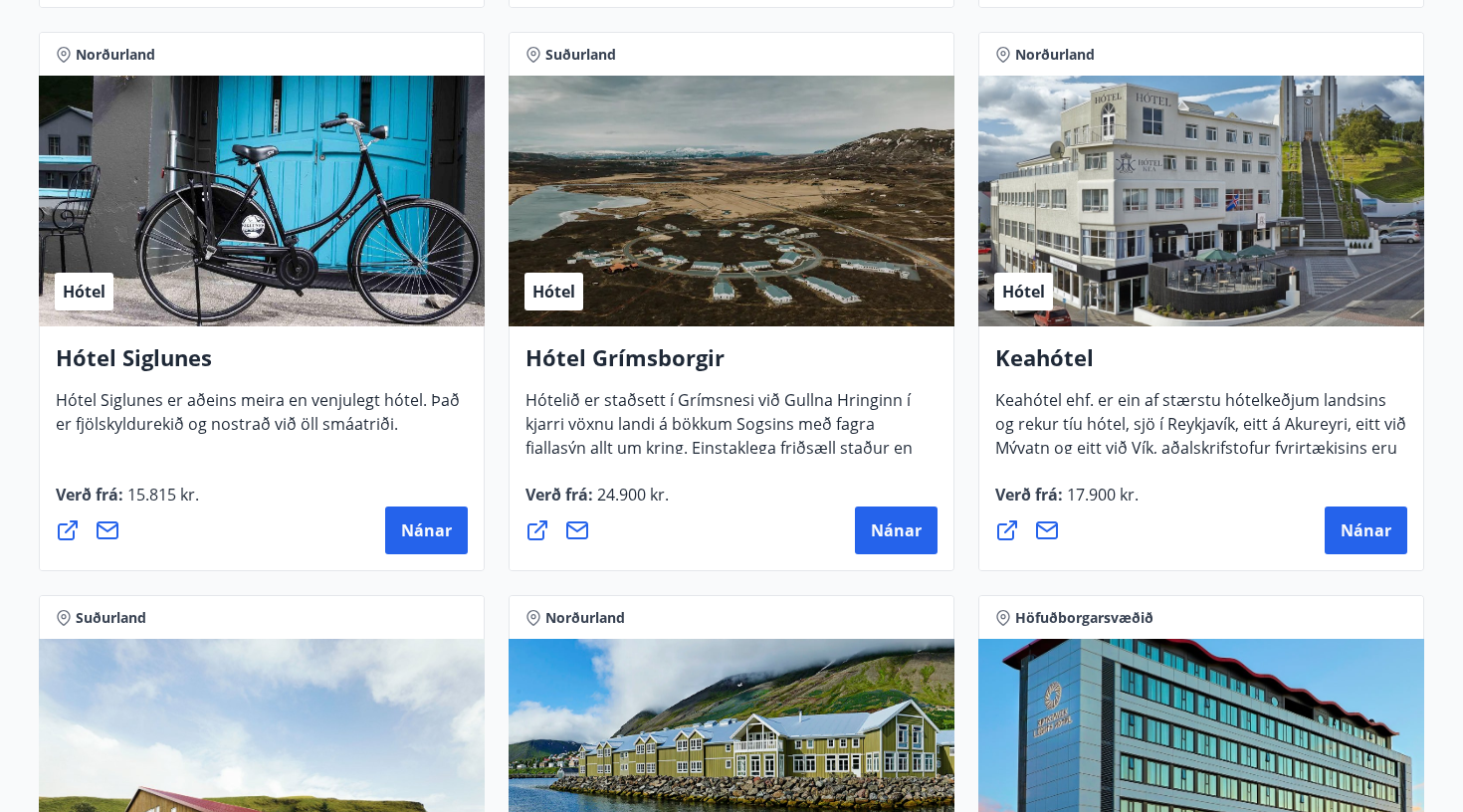scroll, scrollTop: 924, scrollLeft: 0, axis: vertical 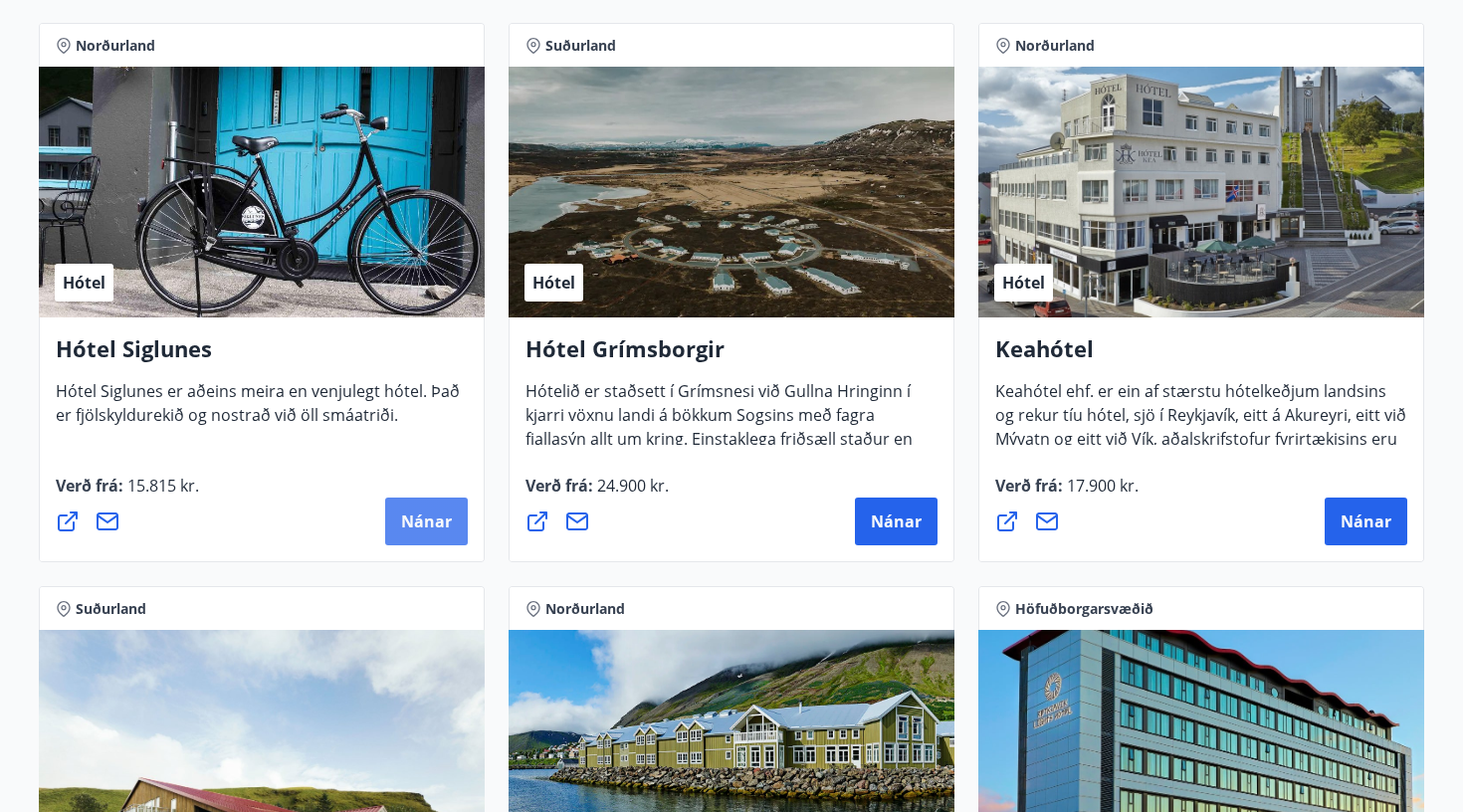click on "Nánar" at bounding box center [426, 521] 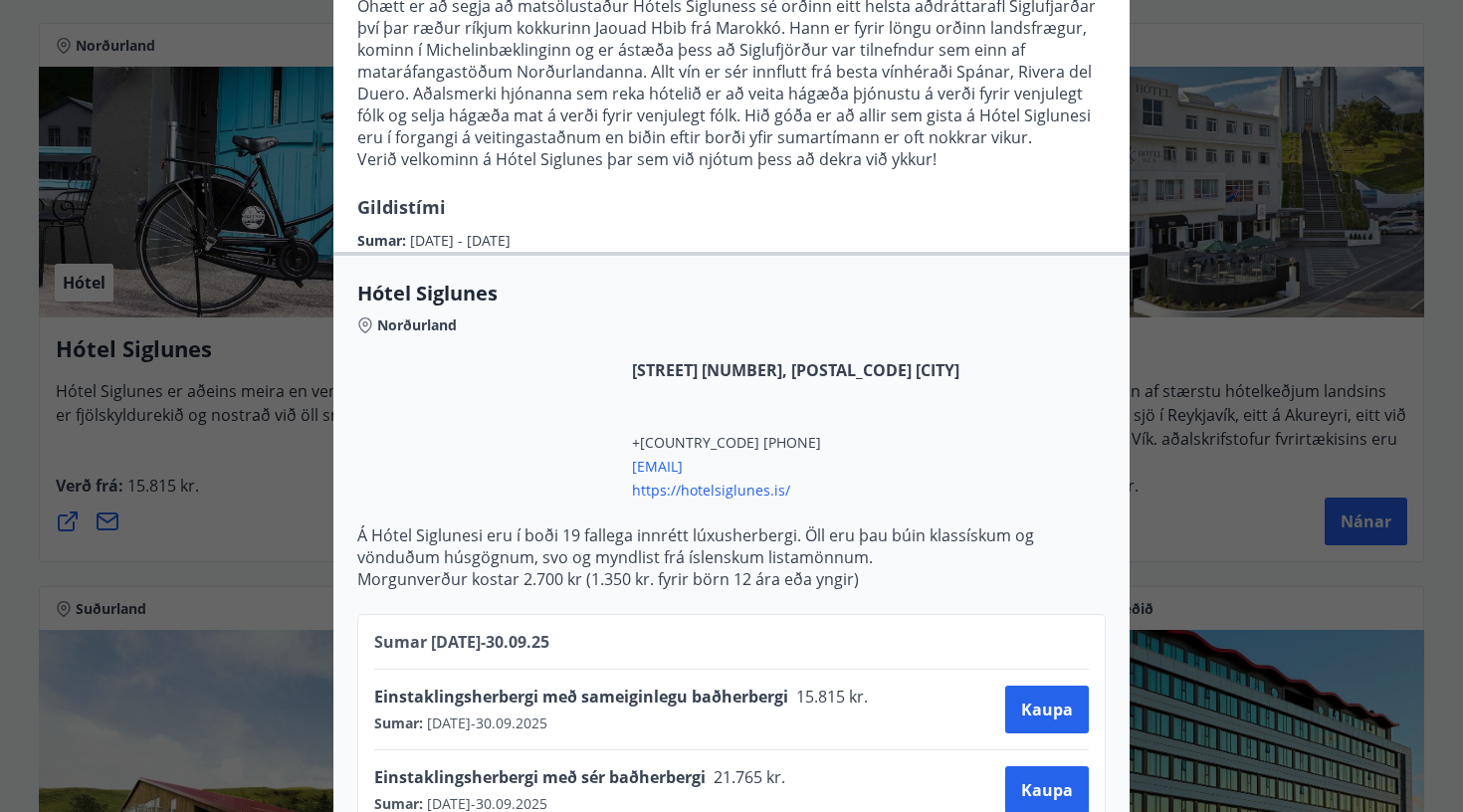 scroll, scrollTop: 311, scrollLeft: 0, axis: vertical 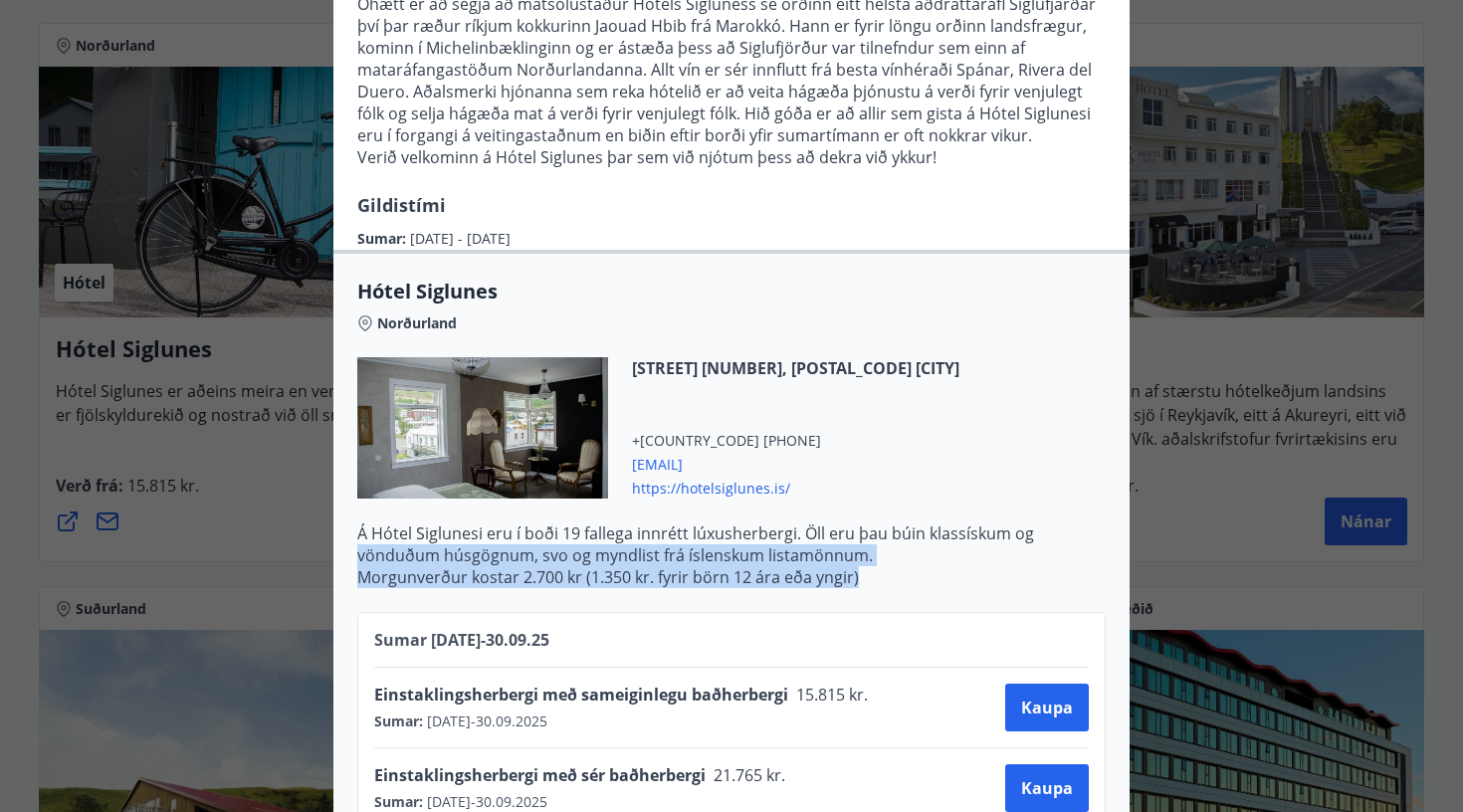 drag, startPoint x: 359, startPoint y: 556, endPoint x: 886, endPoint y: 582, distance: 527.64098 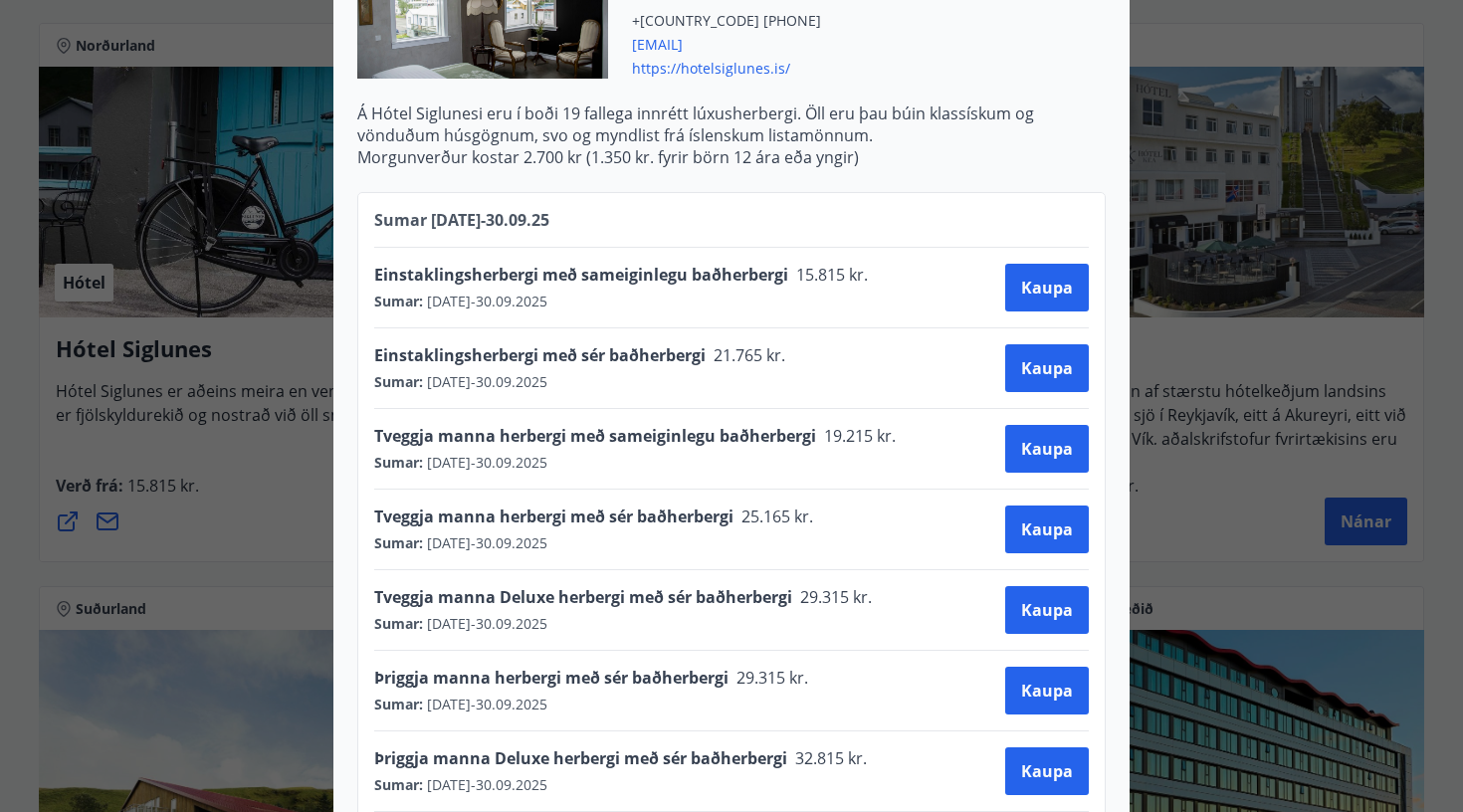 scroll, scrollTop: 714, scrollLeft: 0, axis: vertical 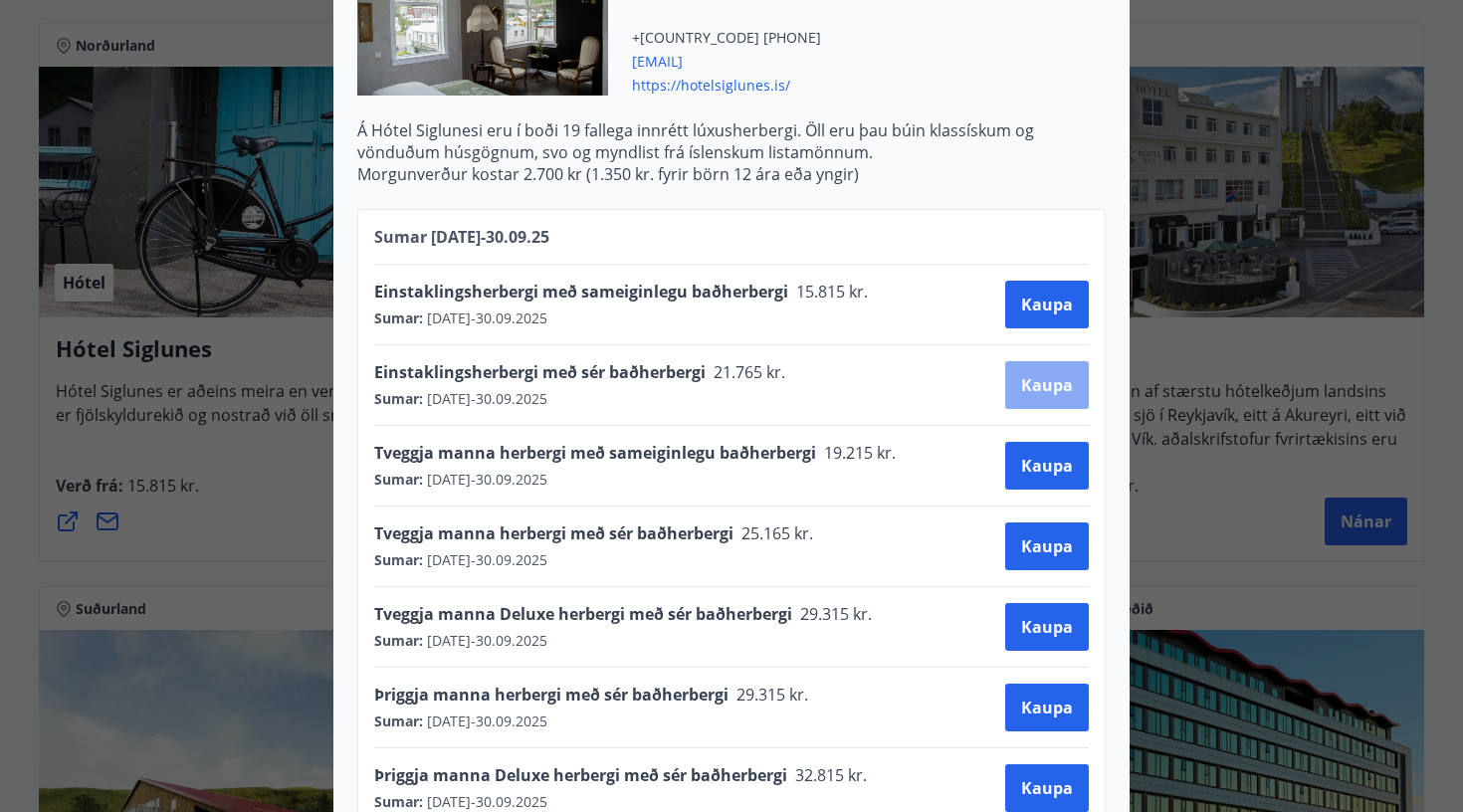 click on "Kaupa" at bounding box center (1047, 385) 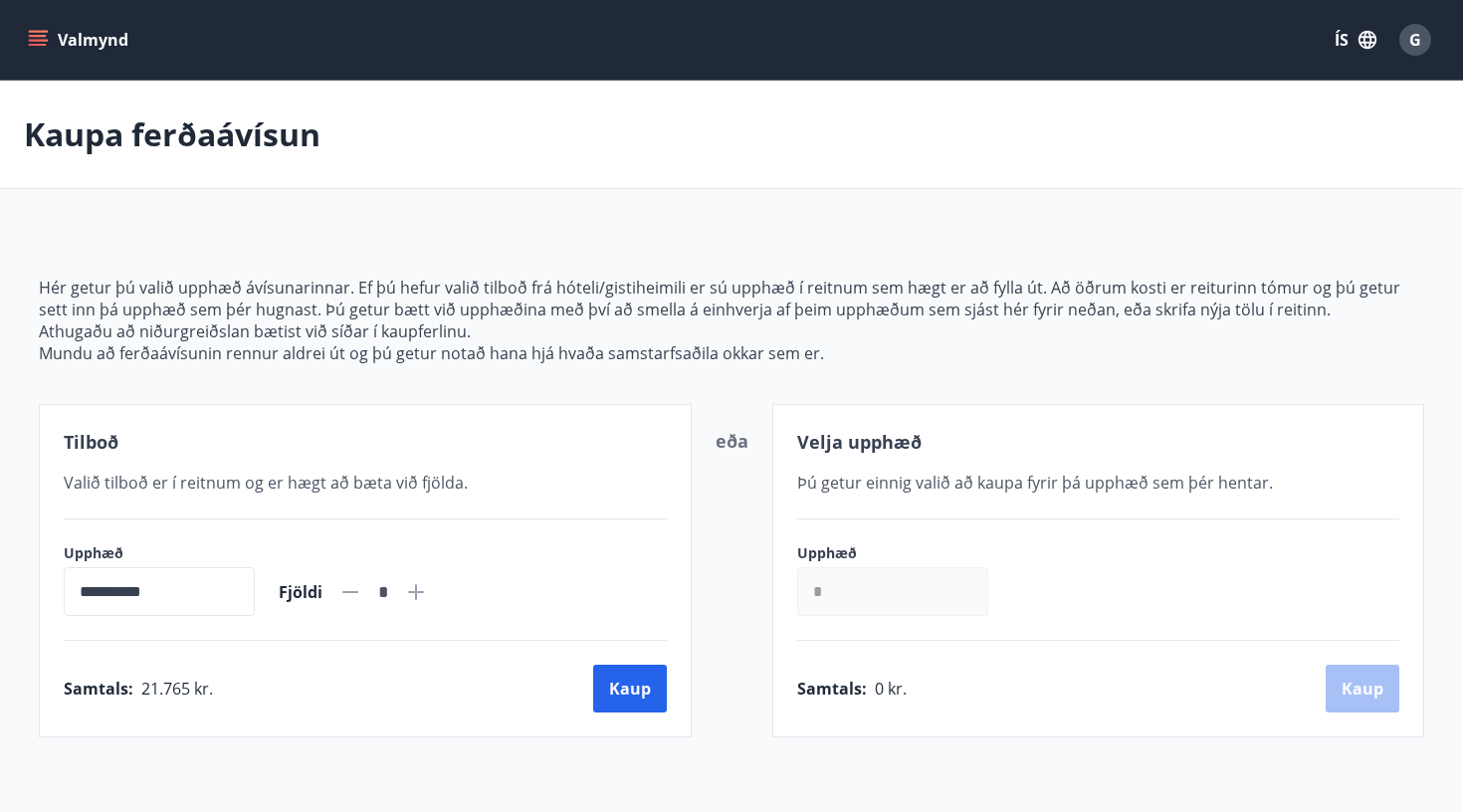 scroll, scrollTop: 0, scrollLeft: 0, axis: both 